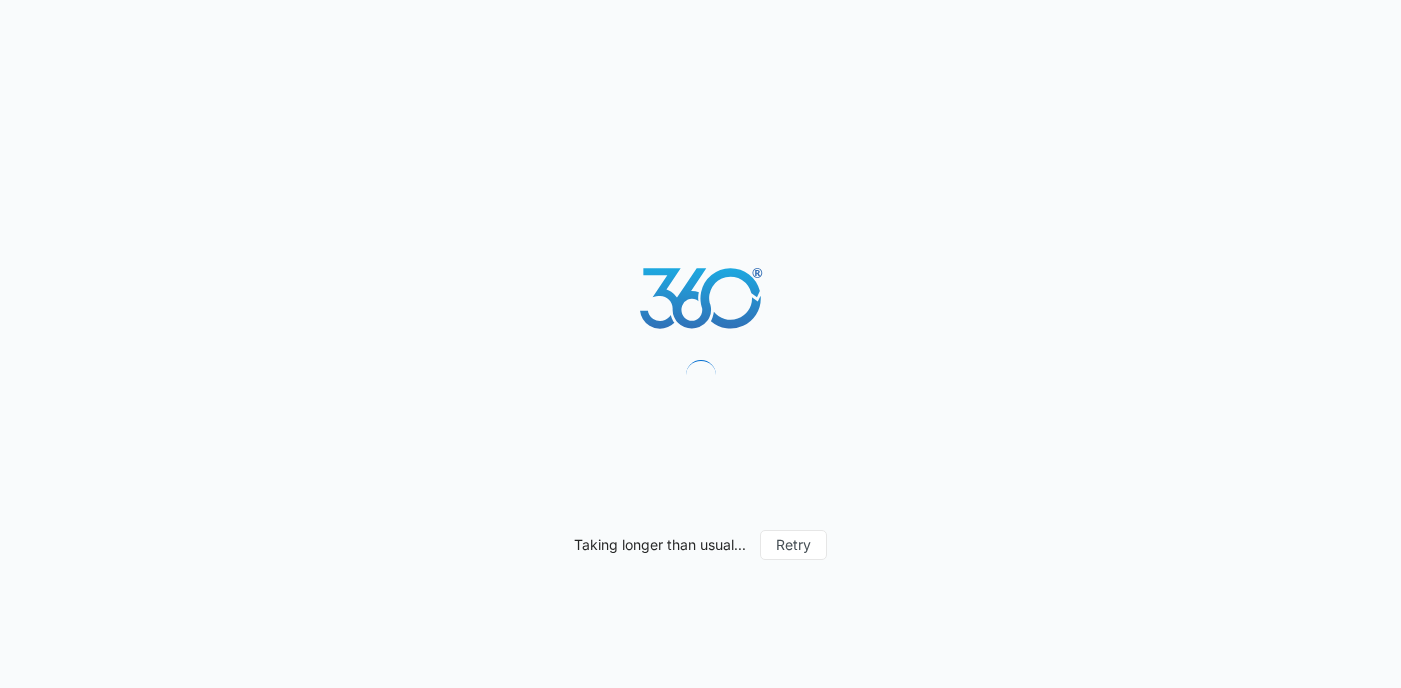 scroll, scrollTop: 0, scrollLeft: 0, axis: both 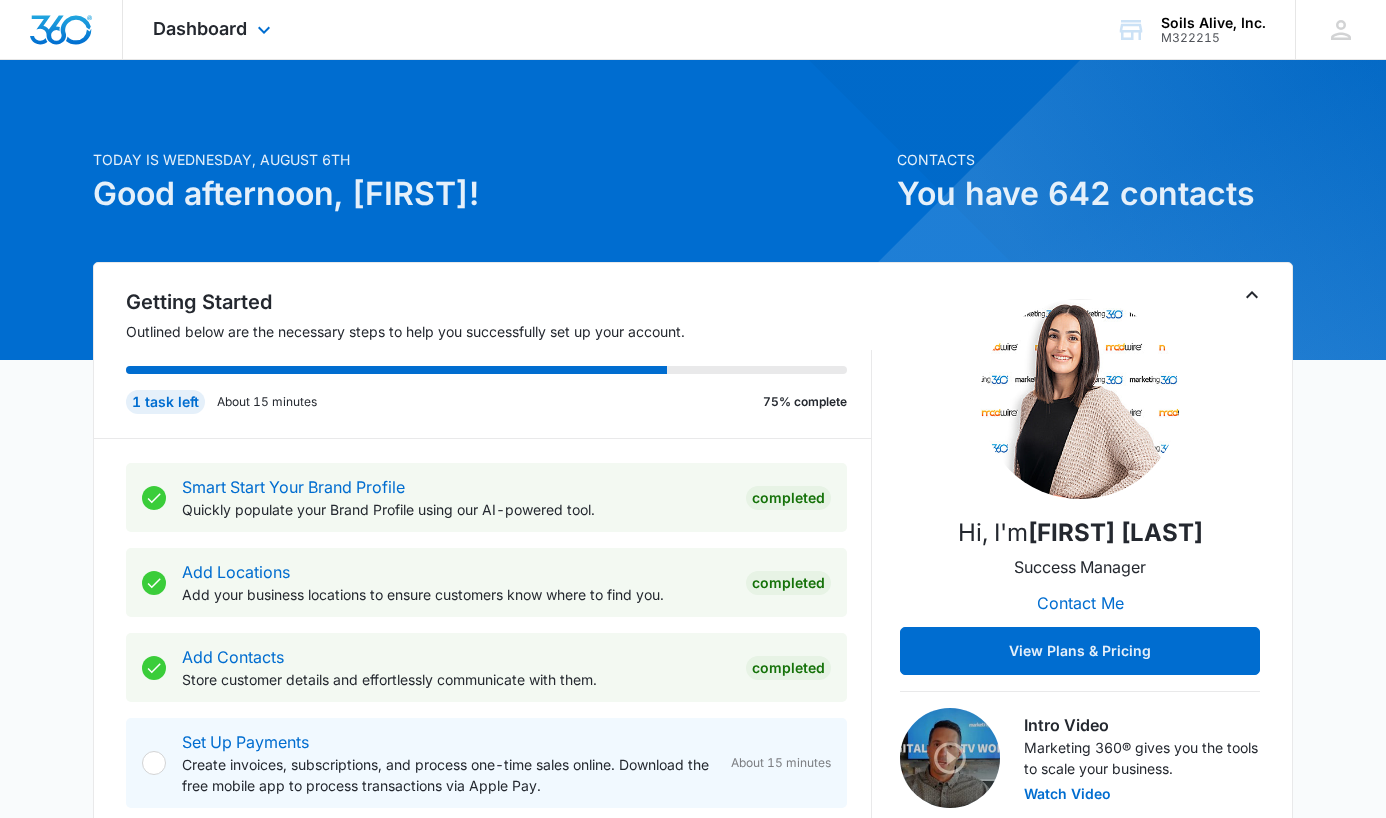 drag, startPoint x: 0, startPoint y: 0, endPoint x: 382, endPoint y: 26, distance: 382.8838 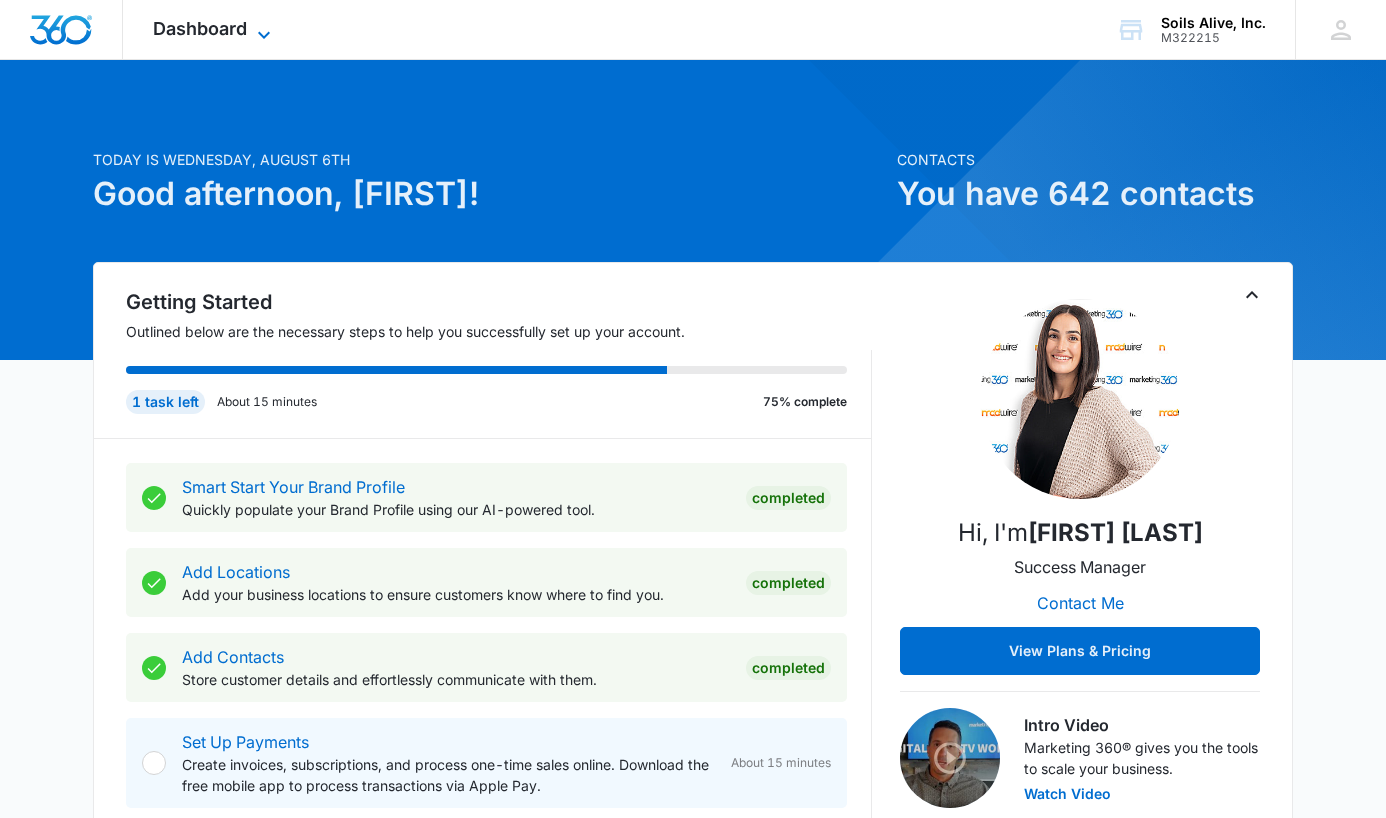 click on "Dashboard" at bounding box center (200, 28) 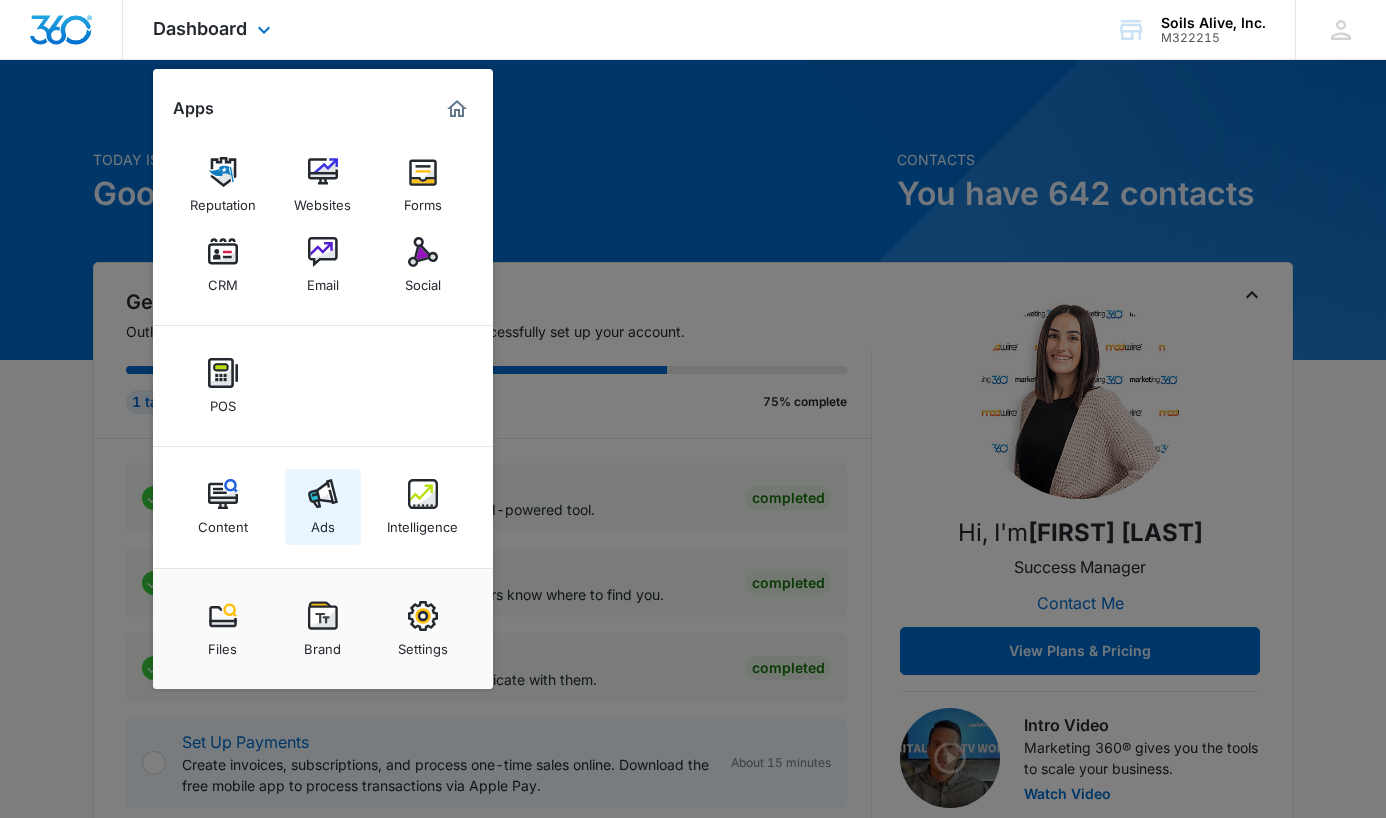 click on "Ads" at bounding box center [323, 522] 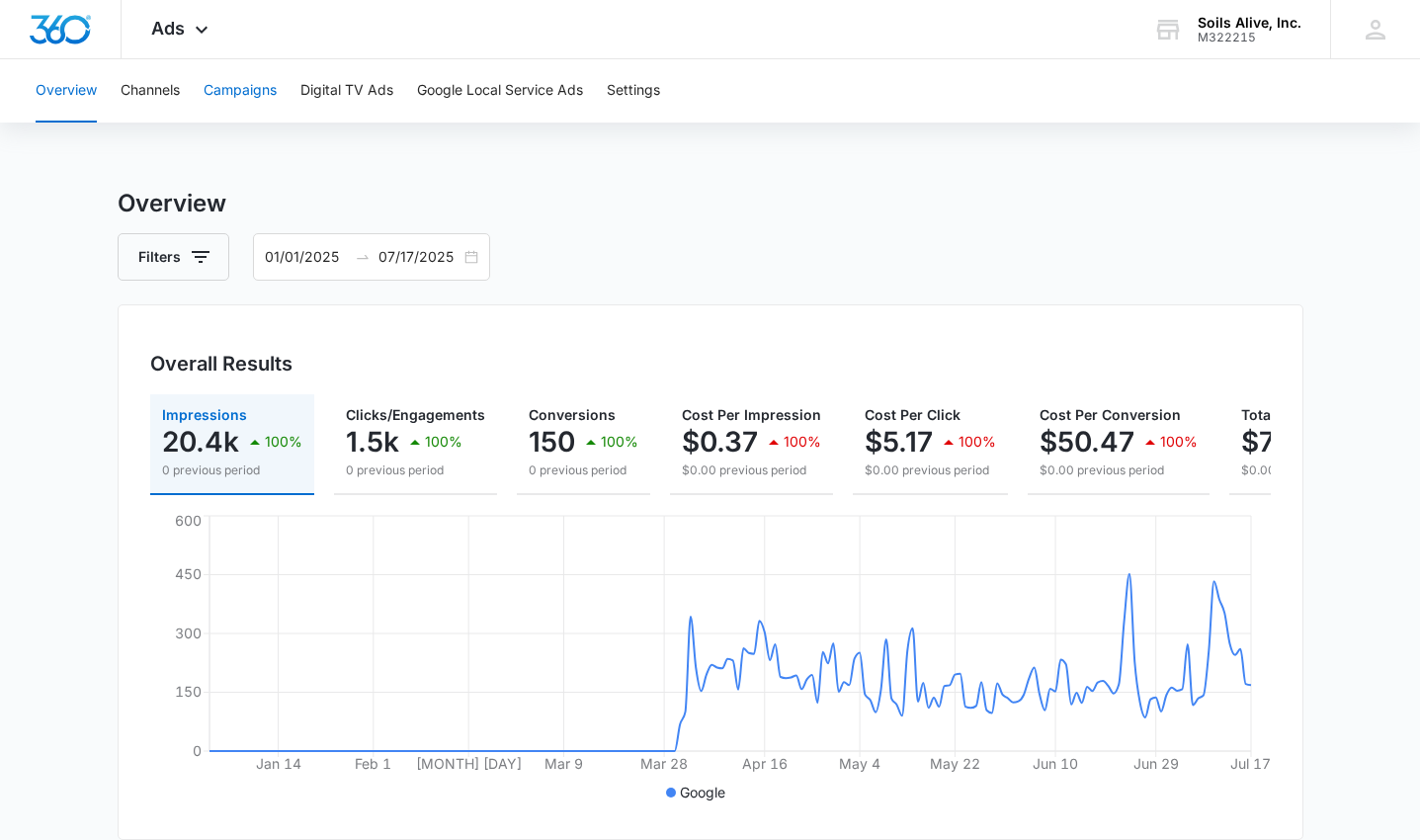 click on "Campaigns" at bounding box center [240, 91] 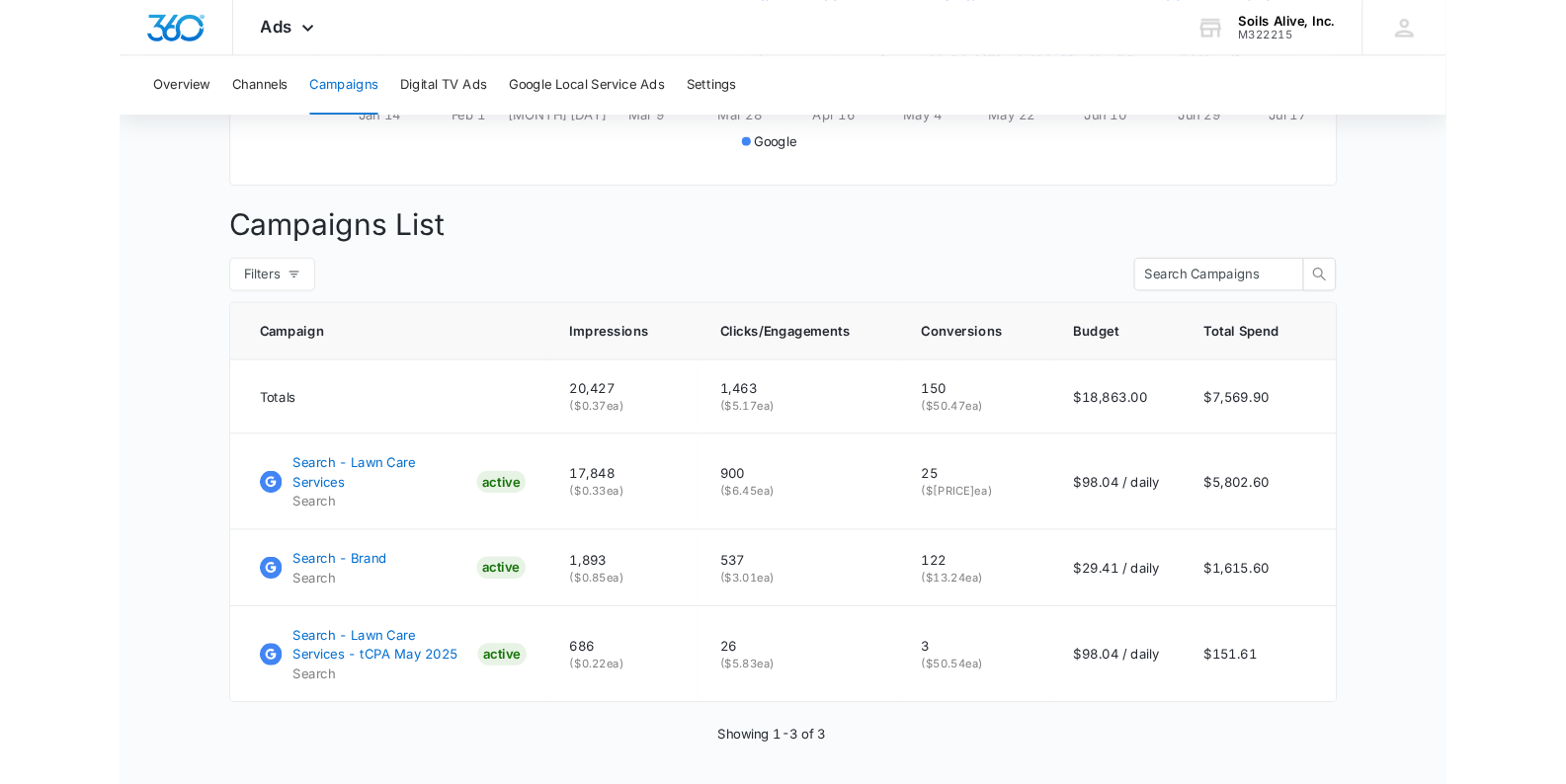 scroll, scrollTop: 686, scrollLeft: 0, axis: vertical 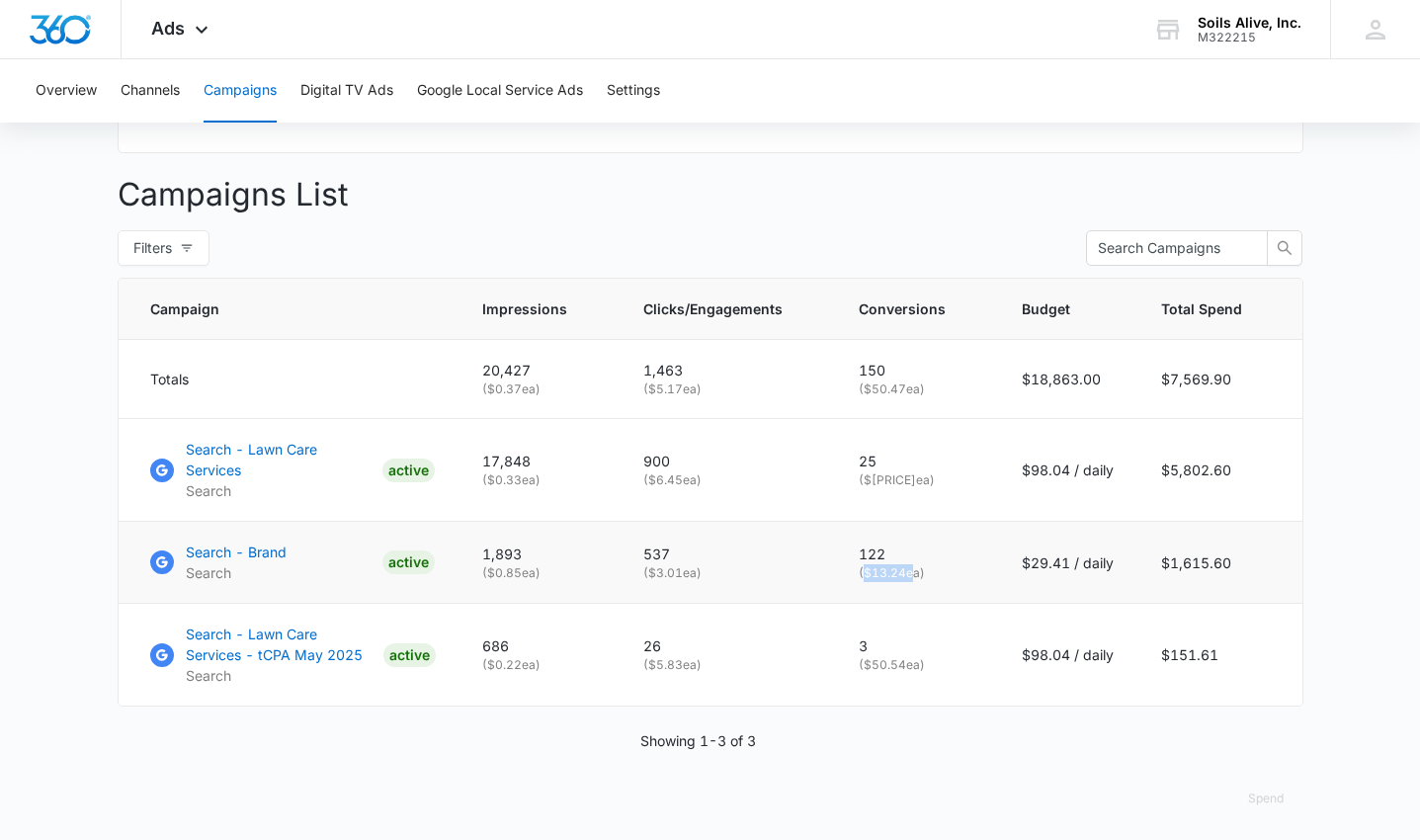 drag, startPoint x: 914, startPoint y: 561, endPoint x: 868, endPoint y: 565, distance: 46.173586 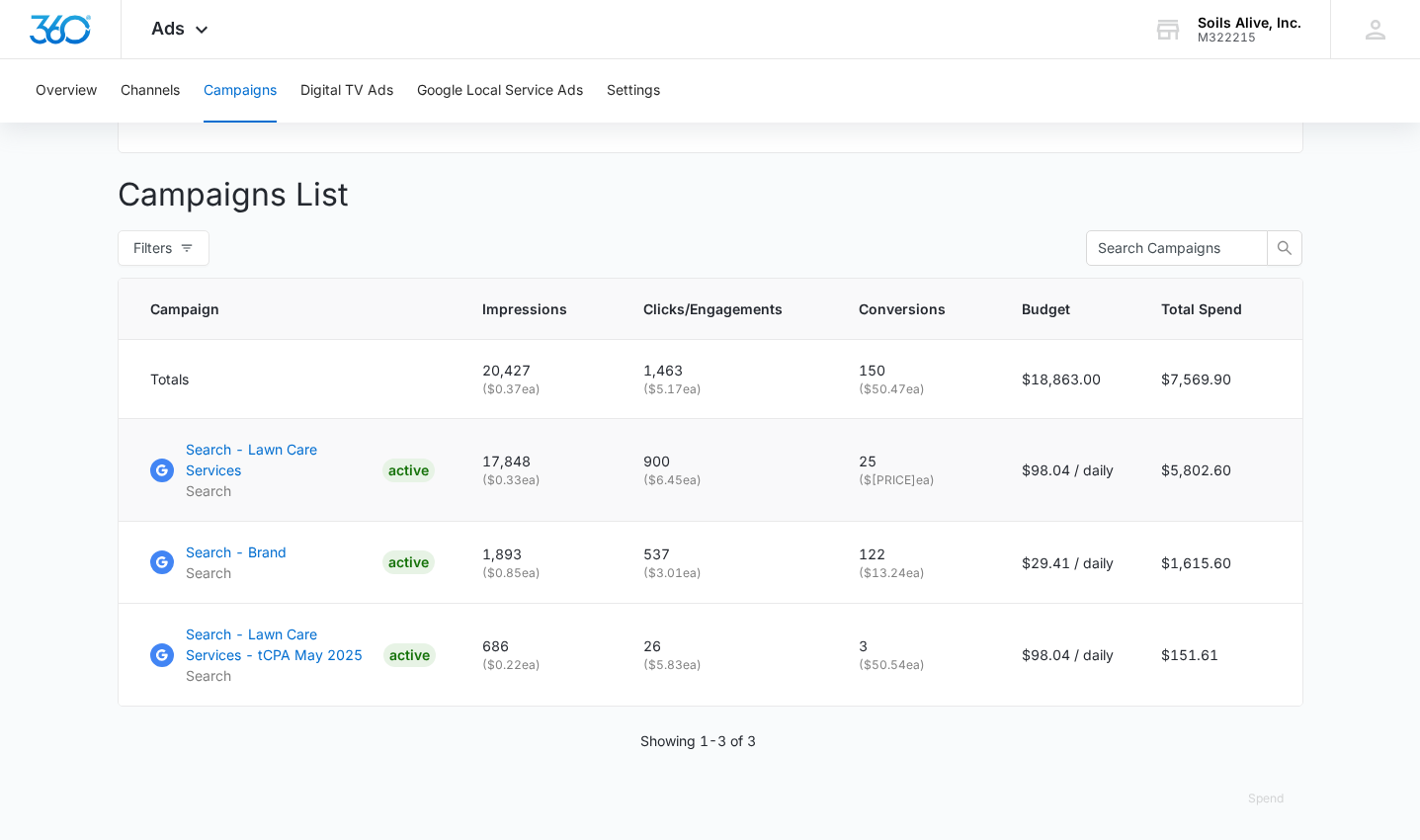 click on "( $232.10  ea)" at bounding box center [916, 480] 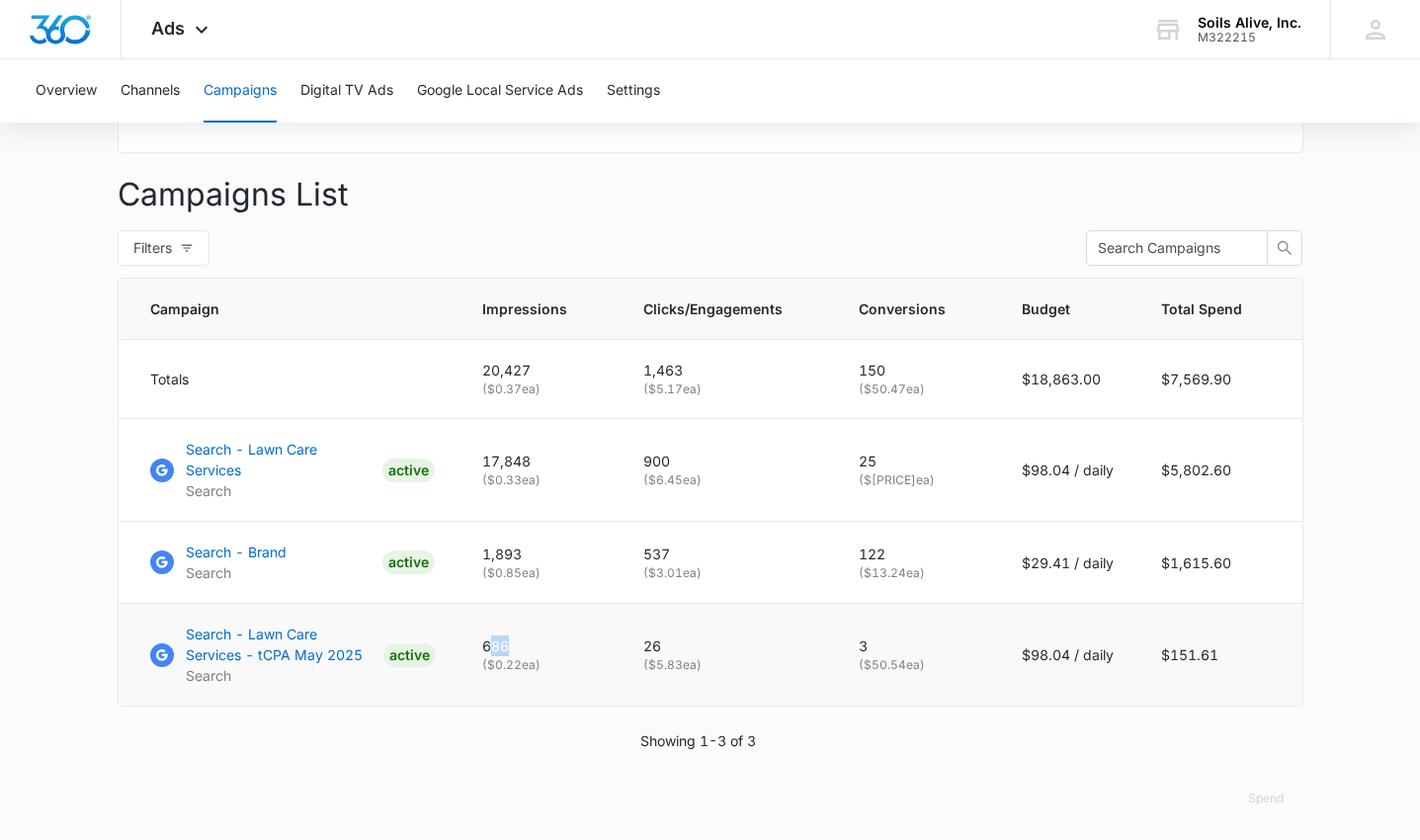 drag, startPoint x: 503, startPoint y: 638, endPoint x: 530, endPoint y: 644, distance: 27.658633 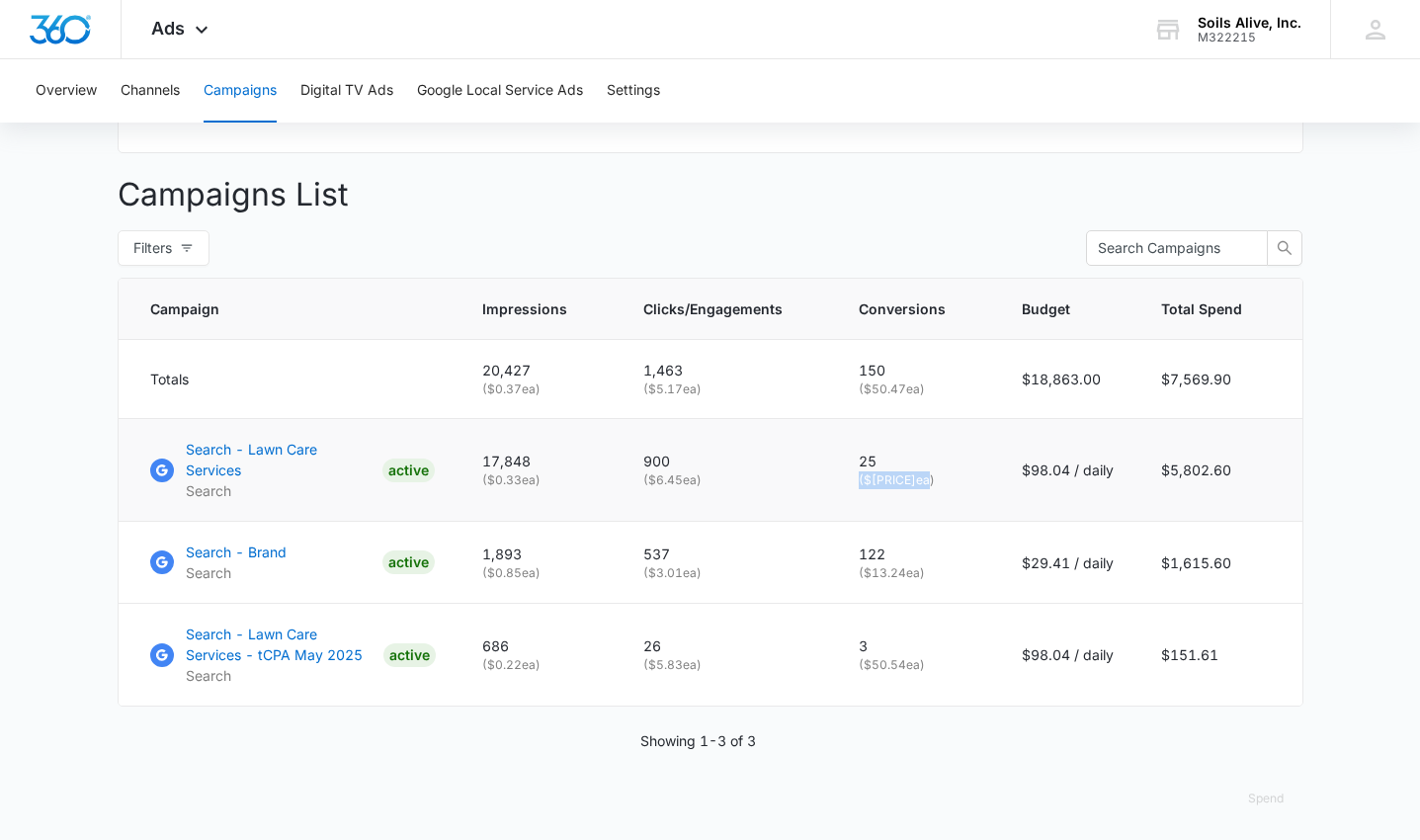drag, startPoint x: 928, startPoint y: 478, endPoint x: 860, endPoint y: 484, distance: 68.264193 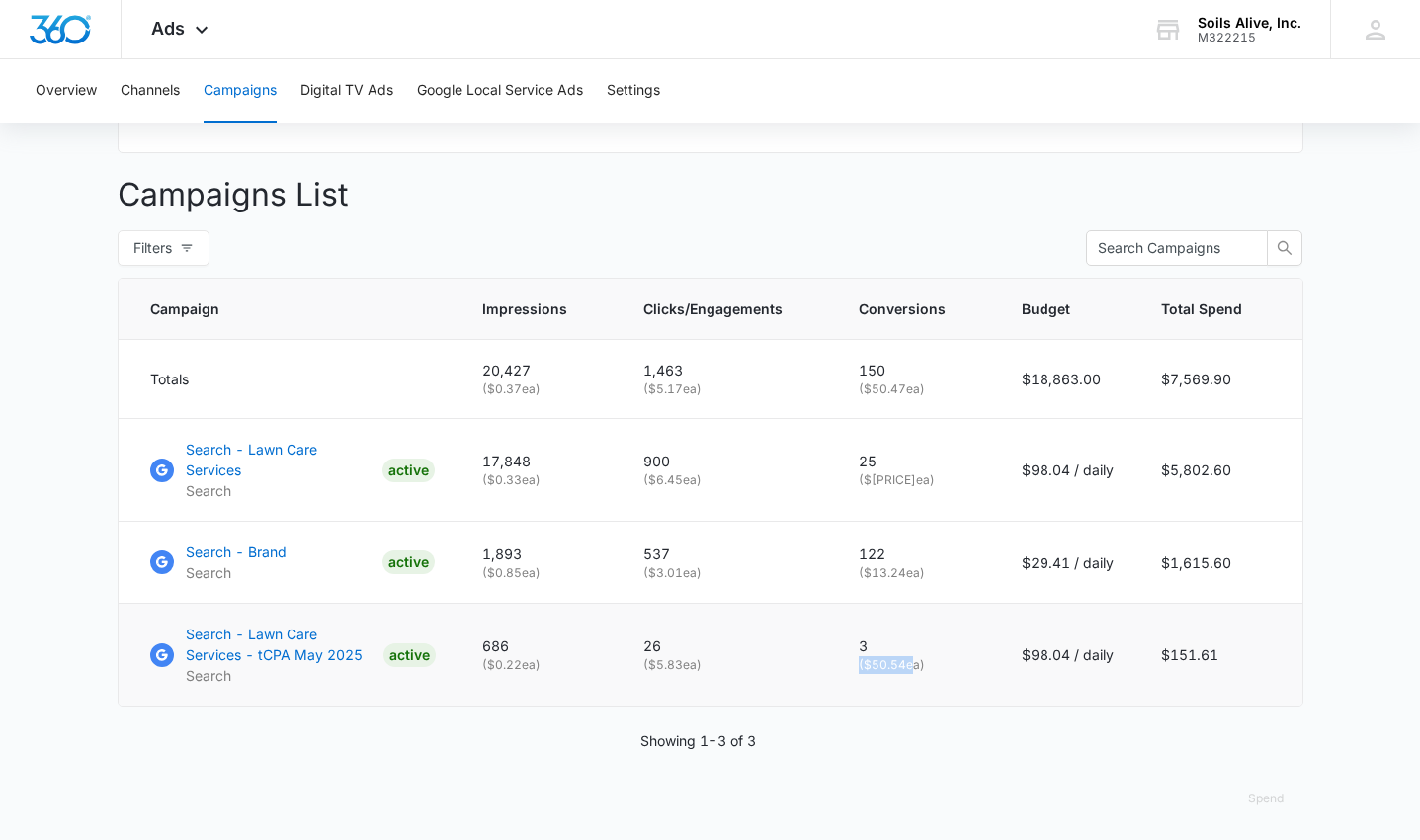 drag, startPoint x: 913, startPoint y: 661, endPoint x: 862, endPoint y: 661, distance: 51 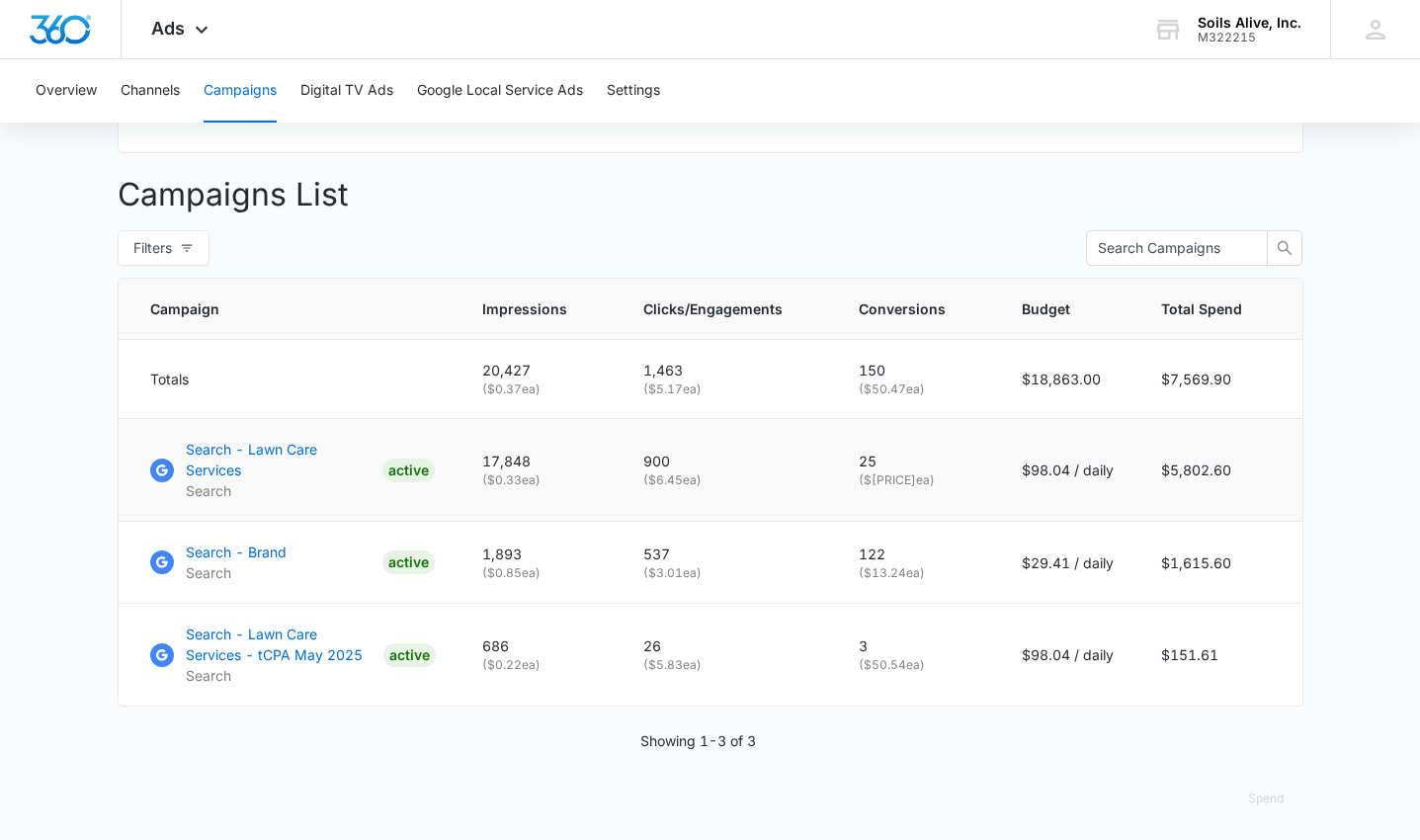 click on "( $232.10  ea)" at bounding box center (916, 480) 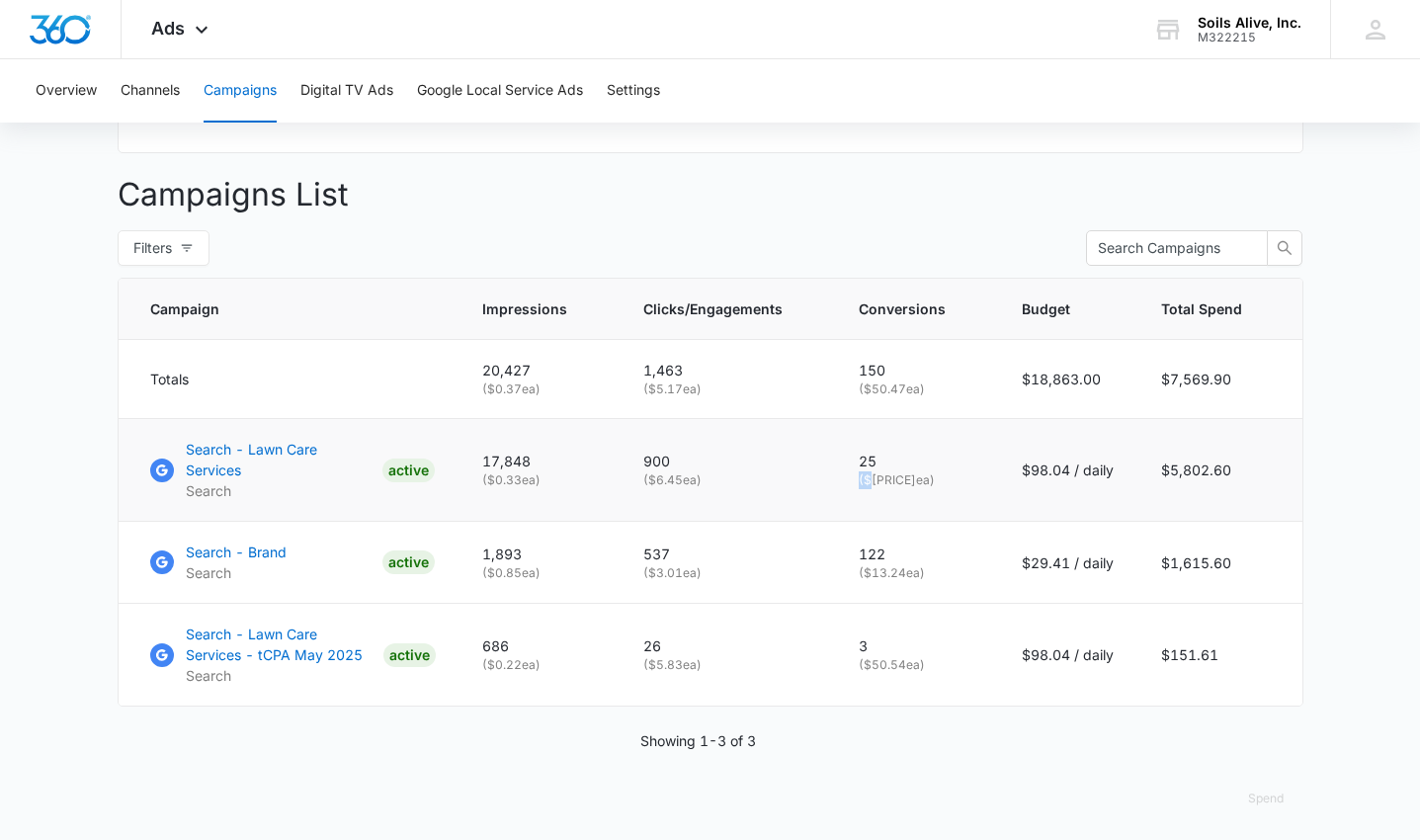 drag, startPoint x: 872, startPoint y: 481, endPoint x: 917, endPoint y: 473, distance: 45.70558 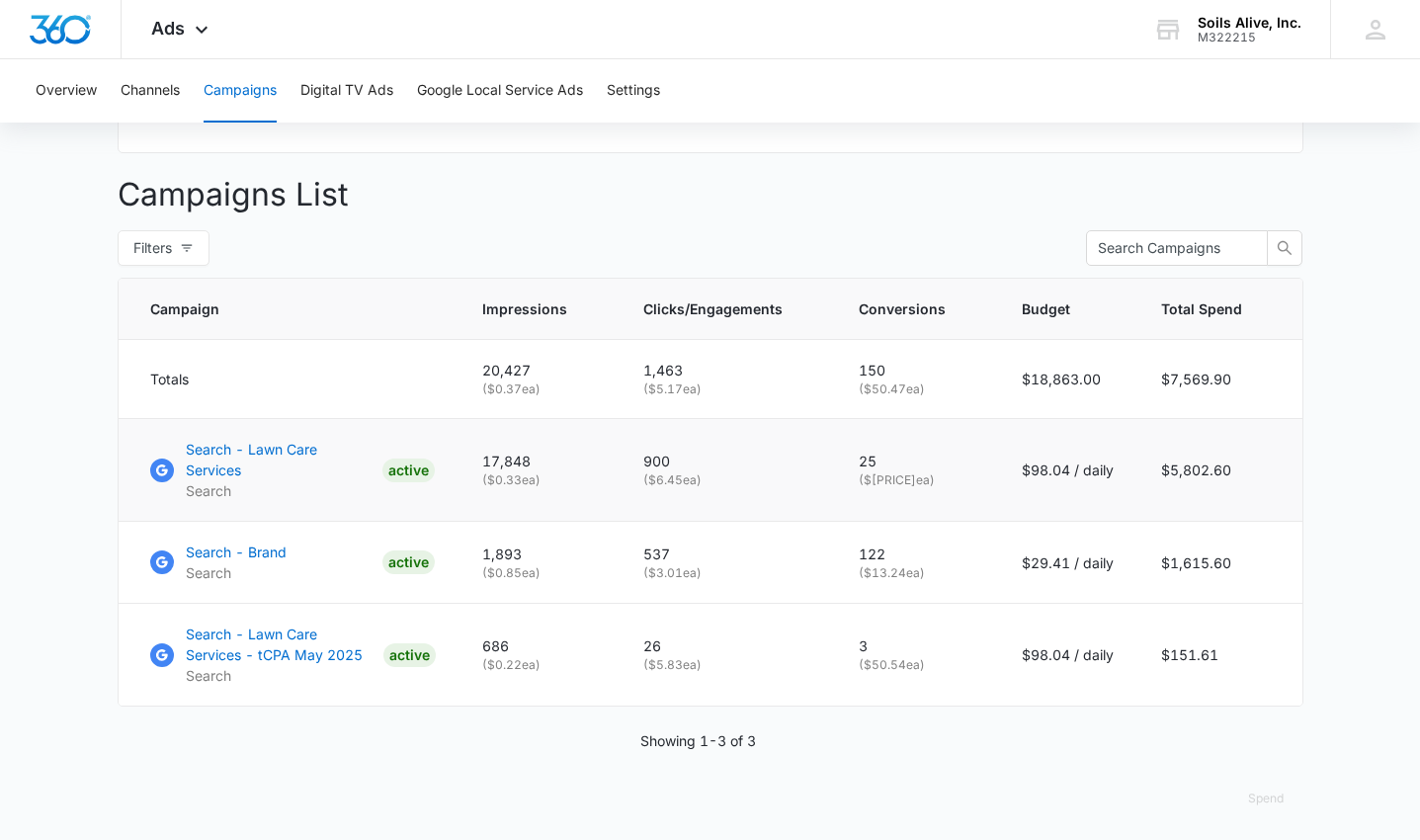 click on "( $232.10  ea)" at bounding box center (916, 480) 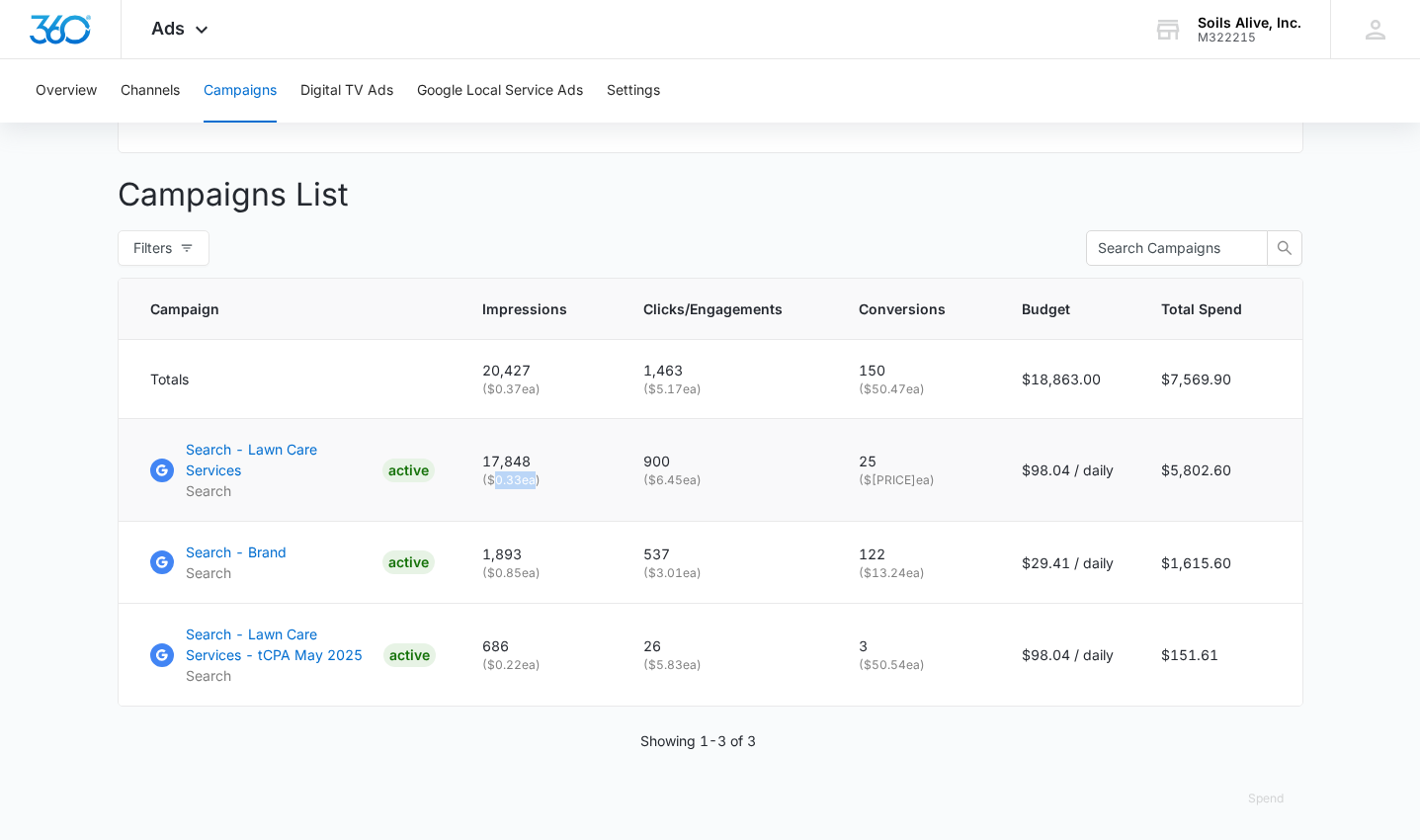 drag, startPoint x: 505, startPoint y: 482, endPoint x: 543, endPoint y: 492, distance: 39.293765 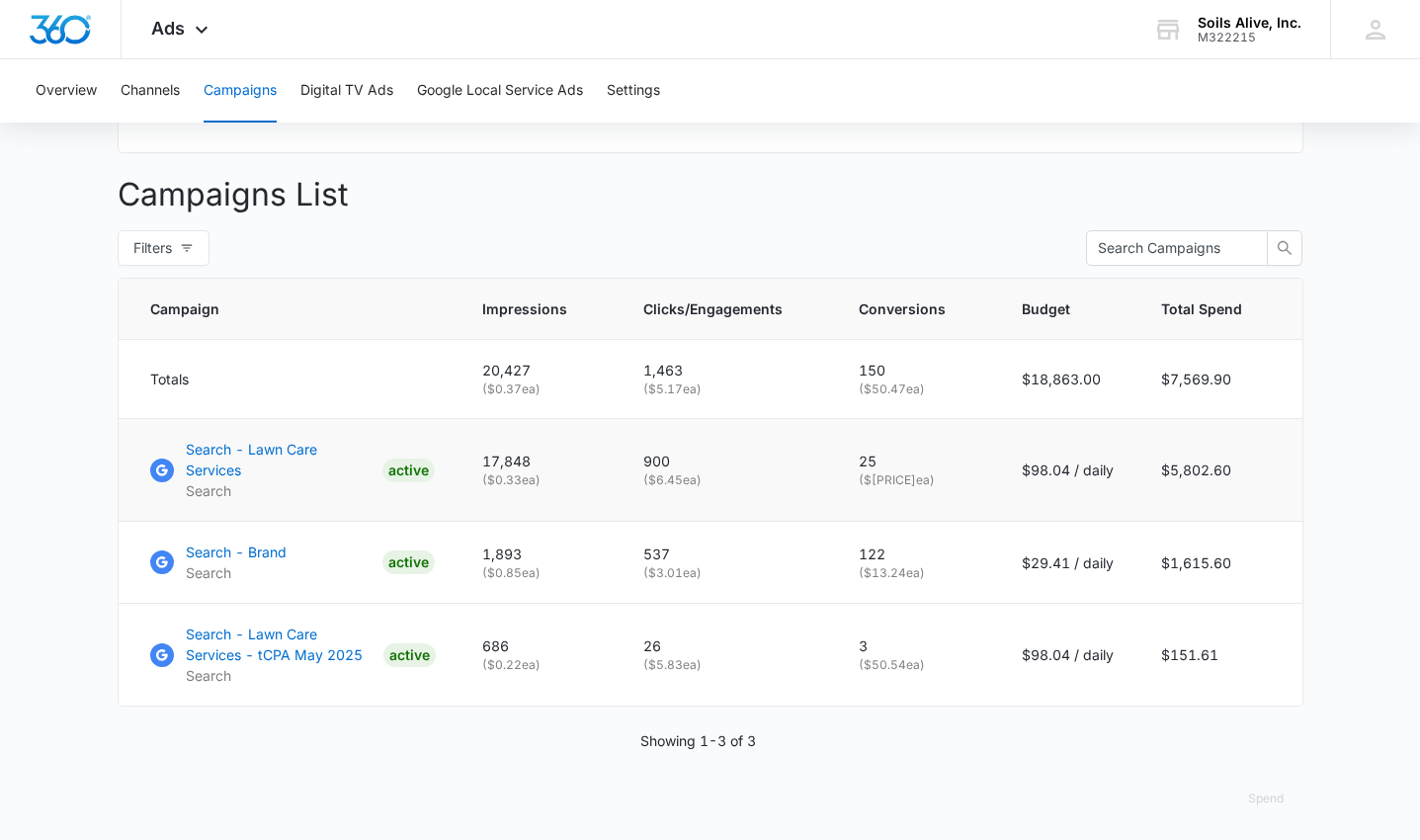 click on "( $0.33  ea)" at bounding box center (539, 480) 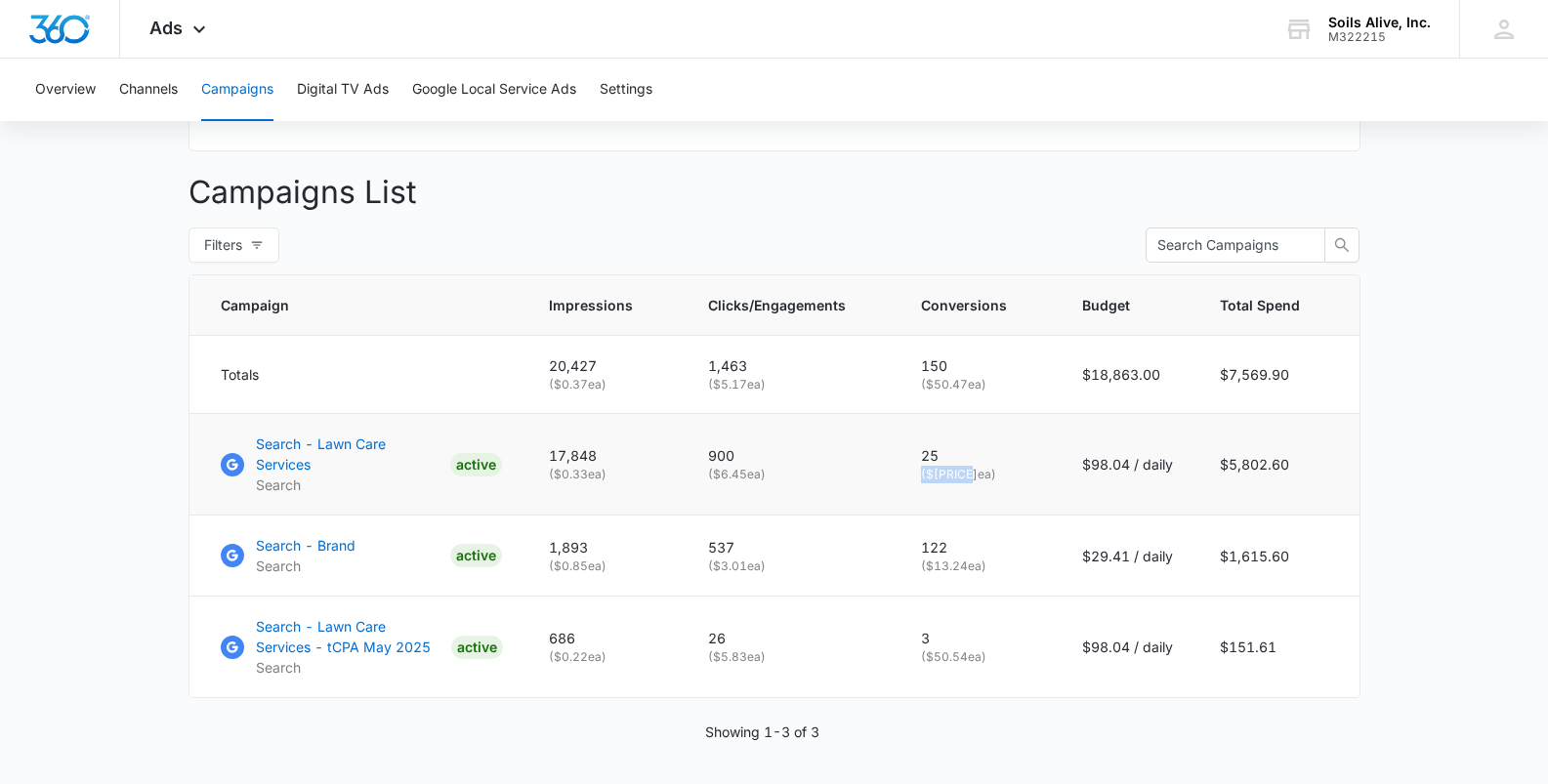 drag, startPoint x: 925, startPoint y: 475, endPoint x: 975, endPoint y: 473, distance: 50.039984 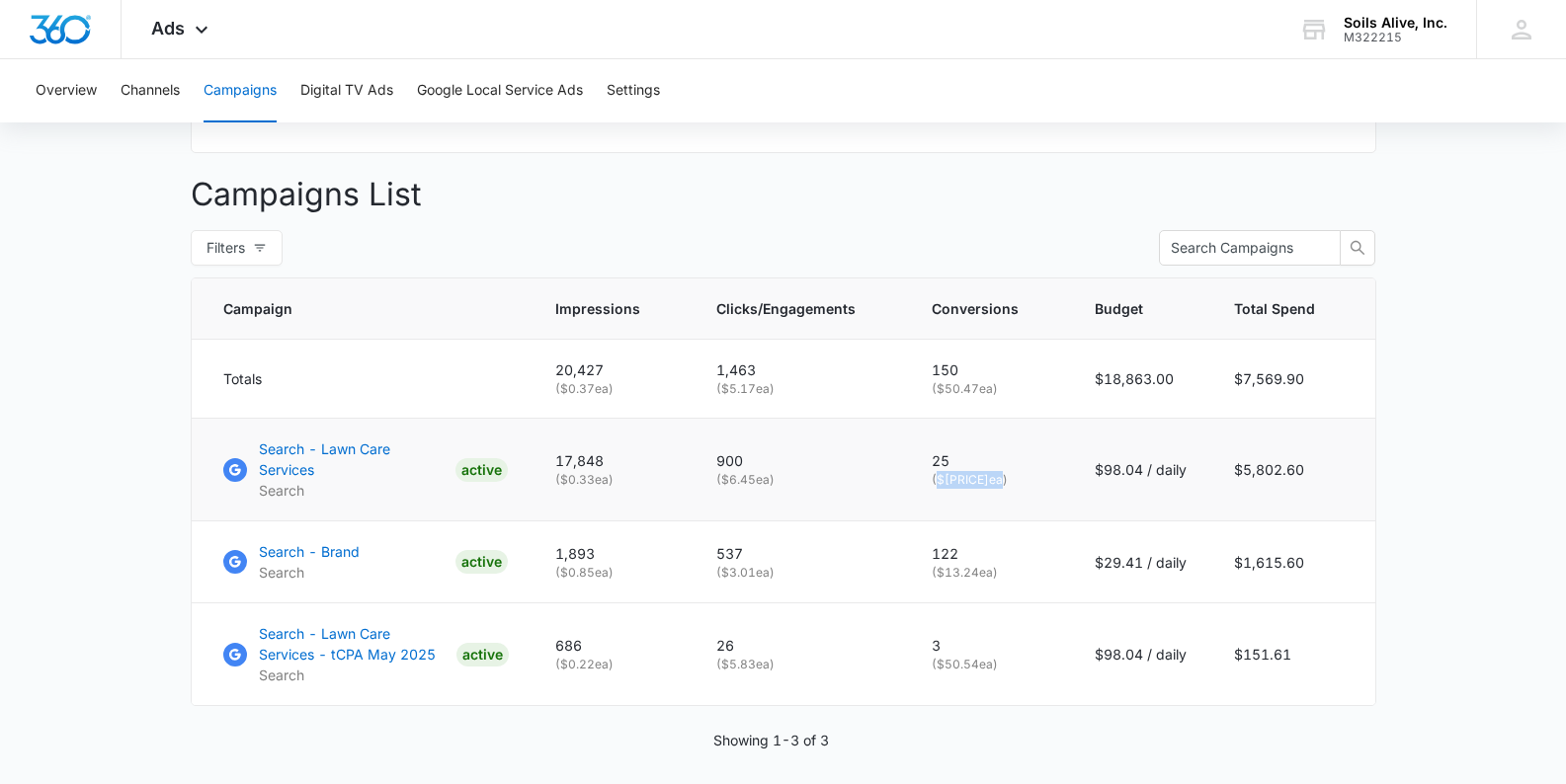 drag, startPoint x: 1003, startPoint y: 485, endPoint x: 937, endPoint y: 485, distance: 66 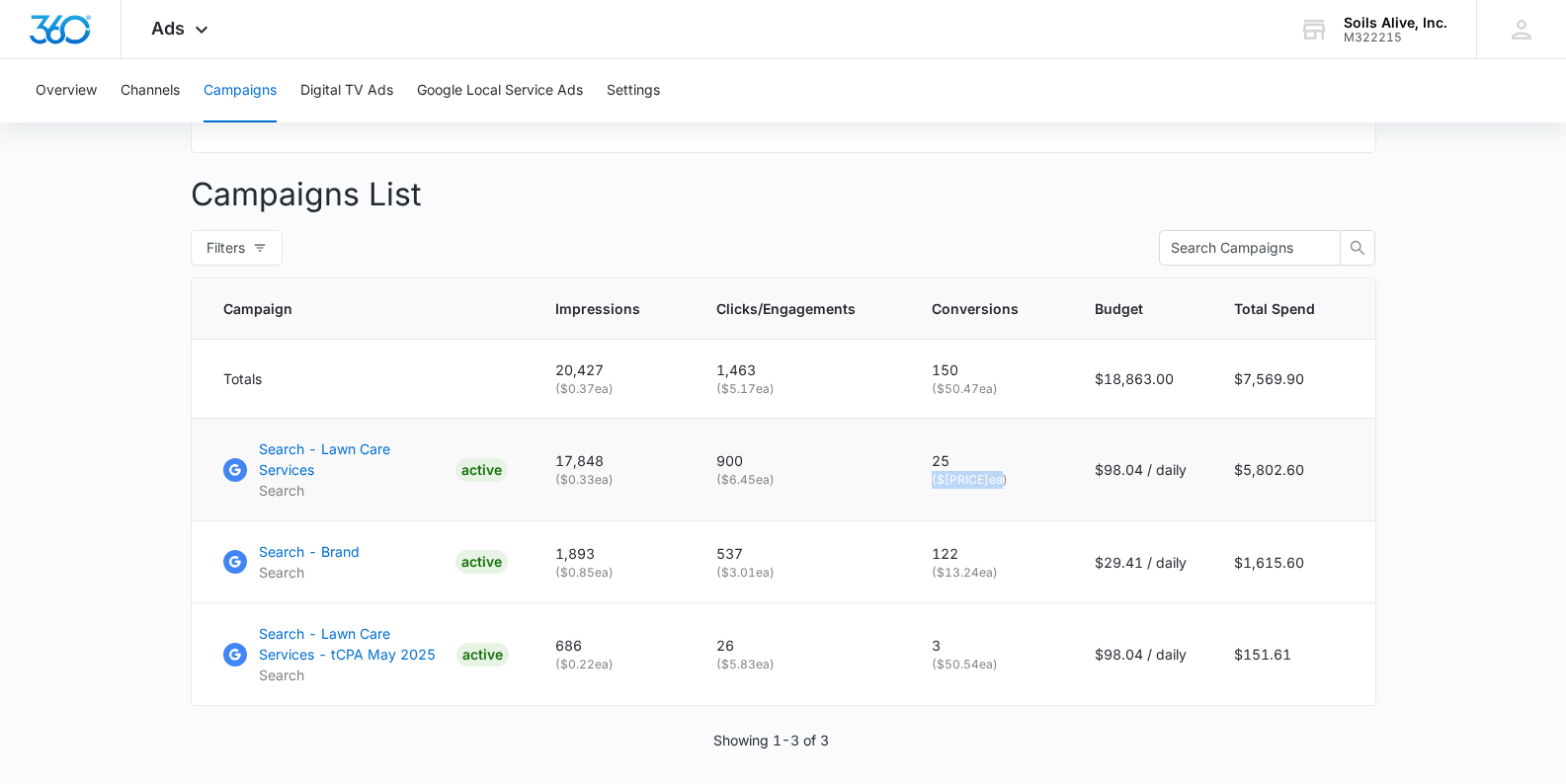 click on "( $232.10  ea)" at bounding box center [989, 480] 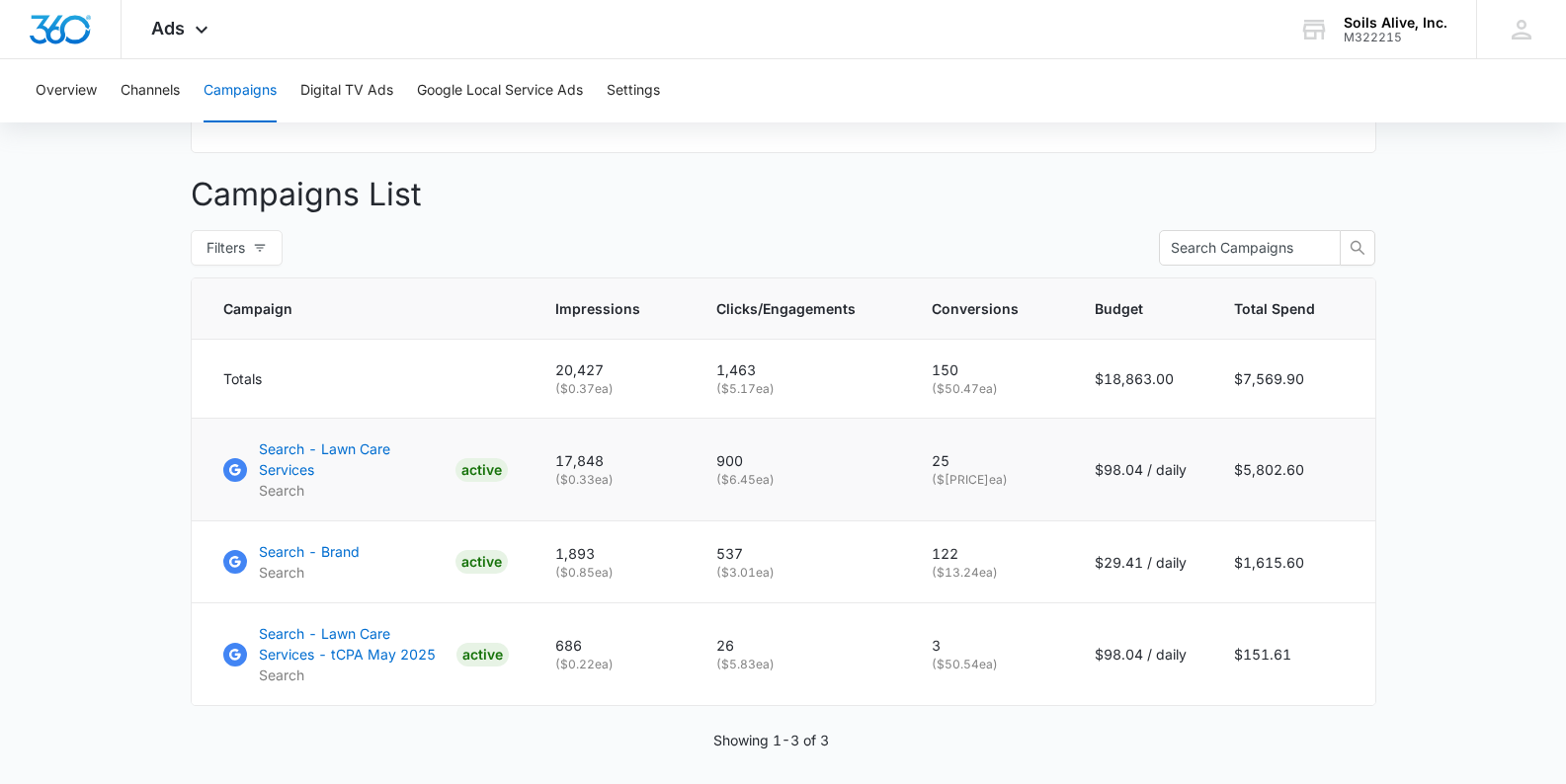 drag, startPoint x: 1023, startPoint y: 481, endPoint x: 929, endPoint y: 485, distance: 94.085068 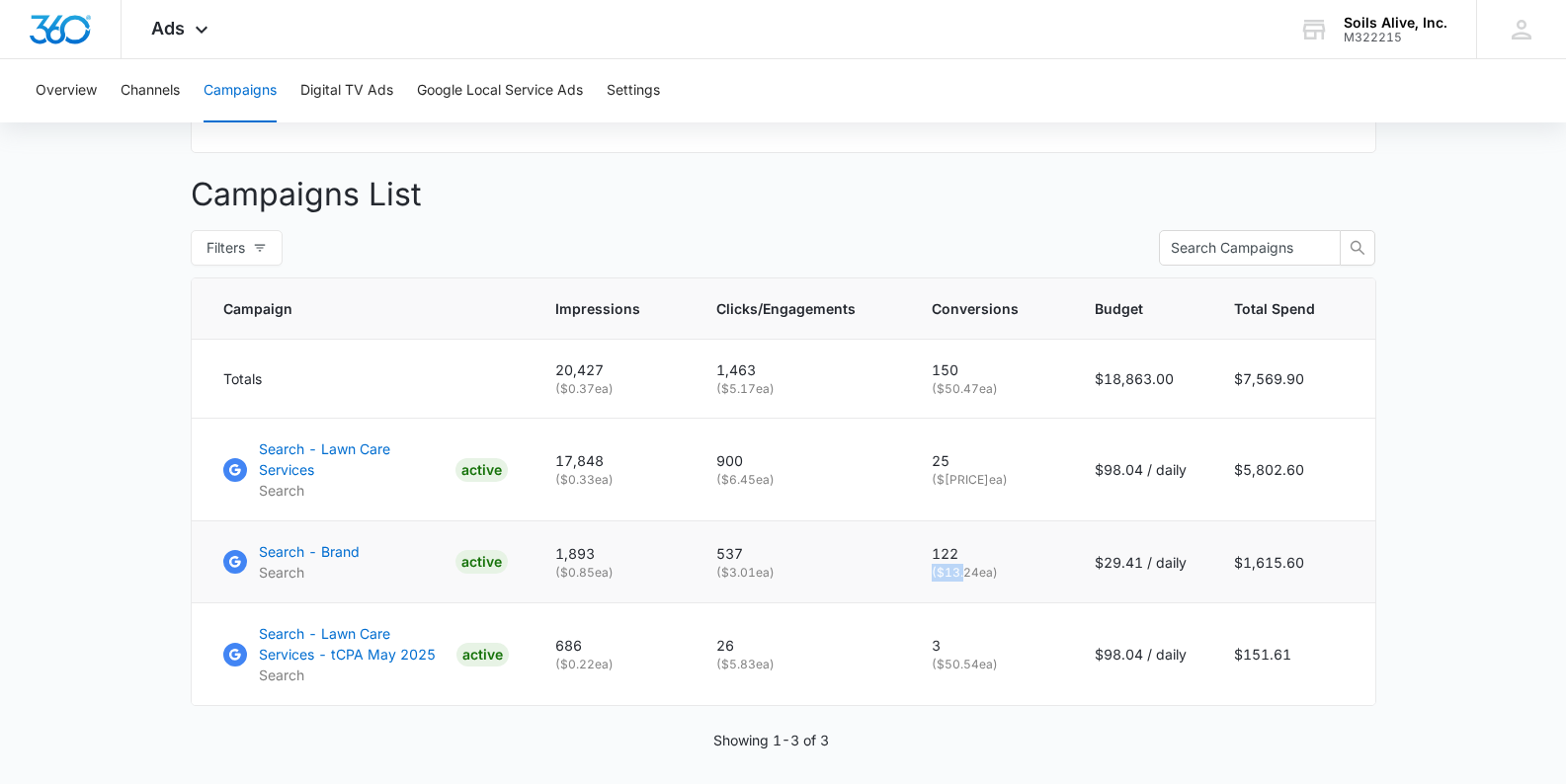 drag, startPoint x: 966, startPoint y: 569, endPoint x: 936, endPoint y: 569, distance: 30 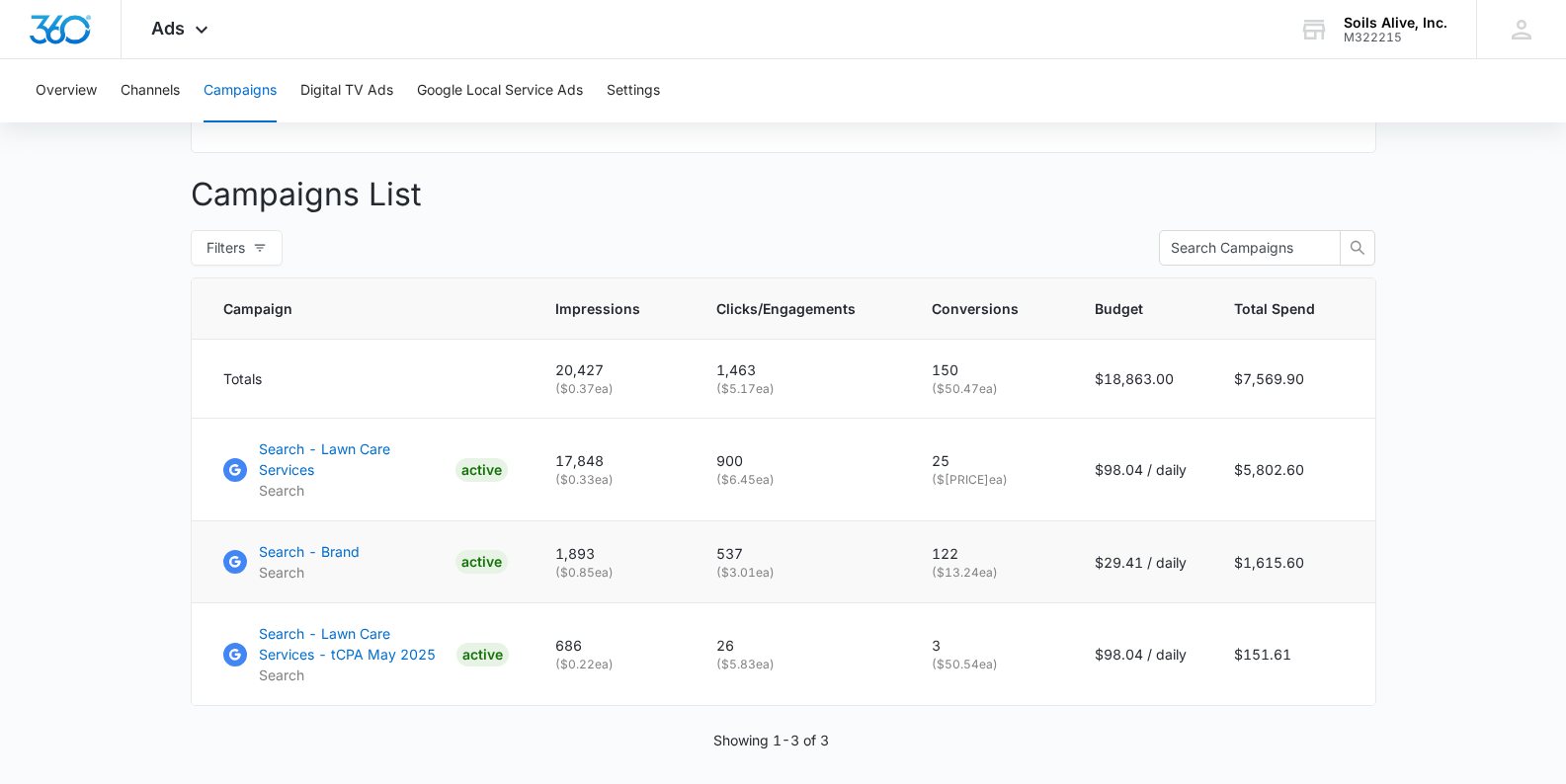 click on "( $13.24  ea)" at bounding box center [989, 573] 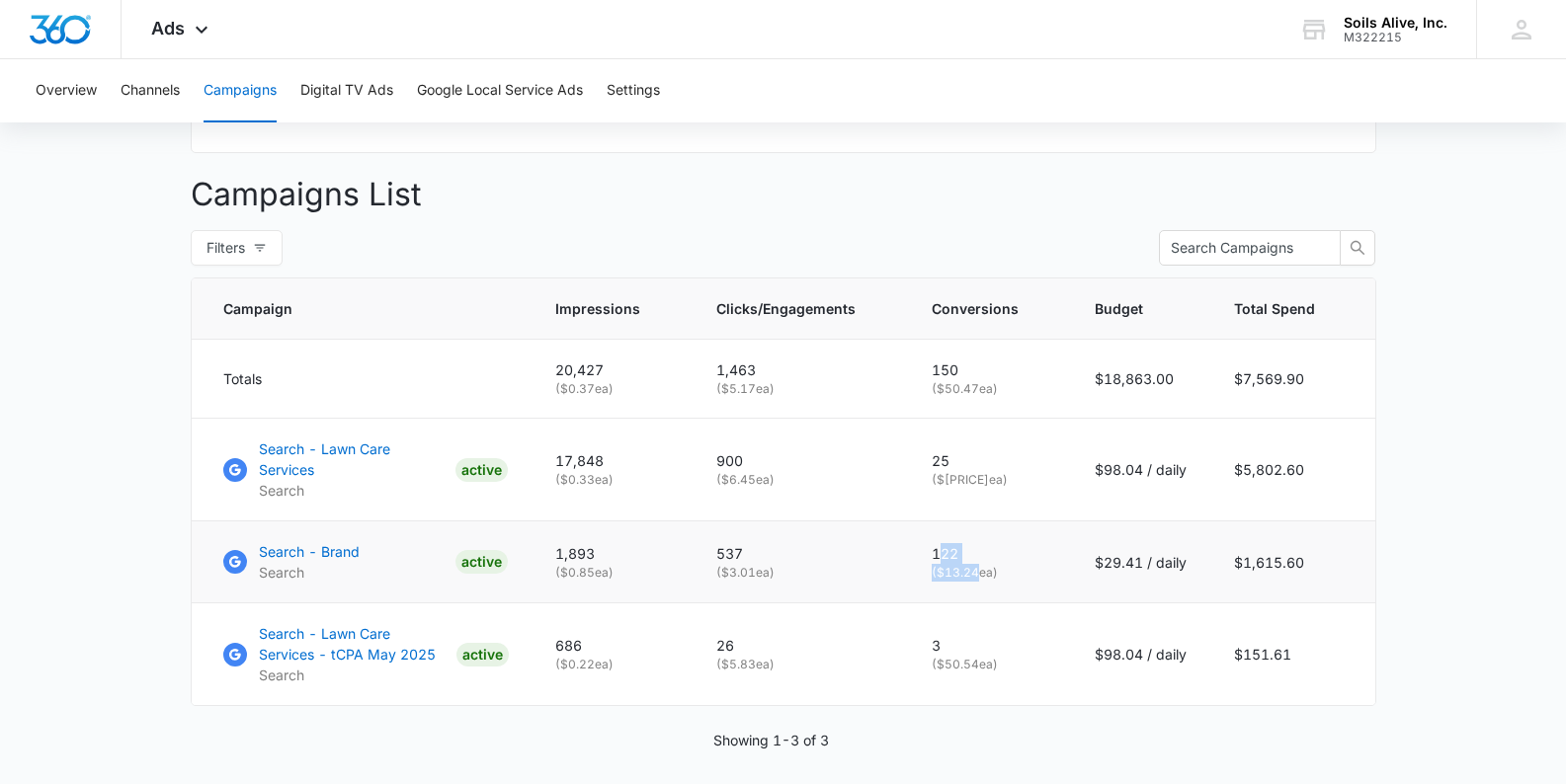 drag, startPoint x: 978, startPoint y: 567, endPoint x: 941, endPoint y: 555, distance: 38.897301 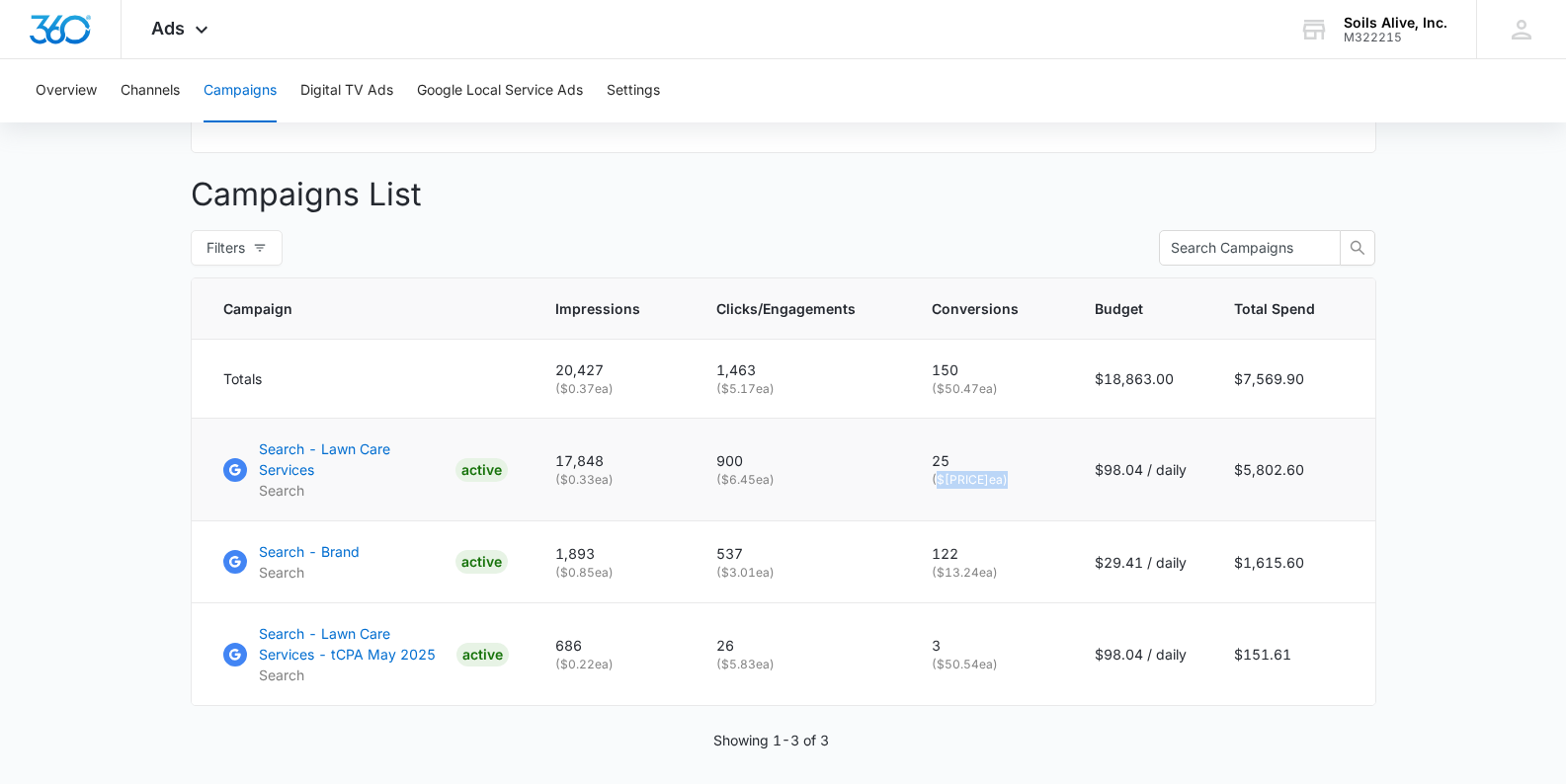 drag, startPoint x: 1007, startPoint y: 487, endPoint x: 937, endPoint y: 479, distance: 70.45566 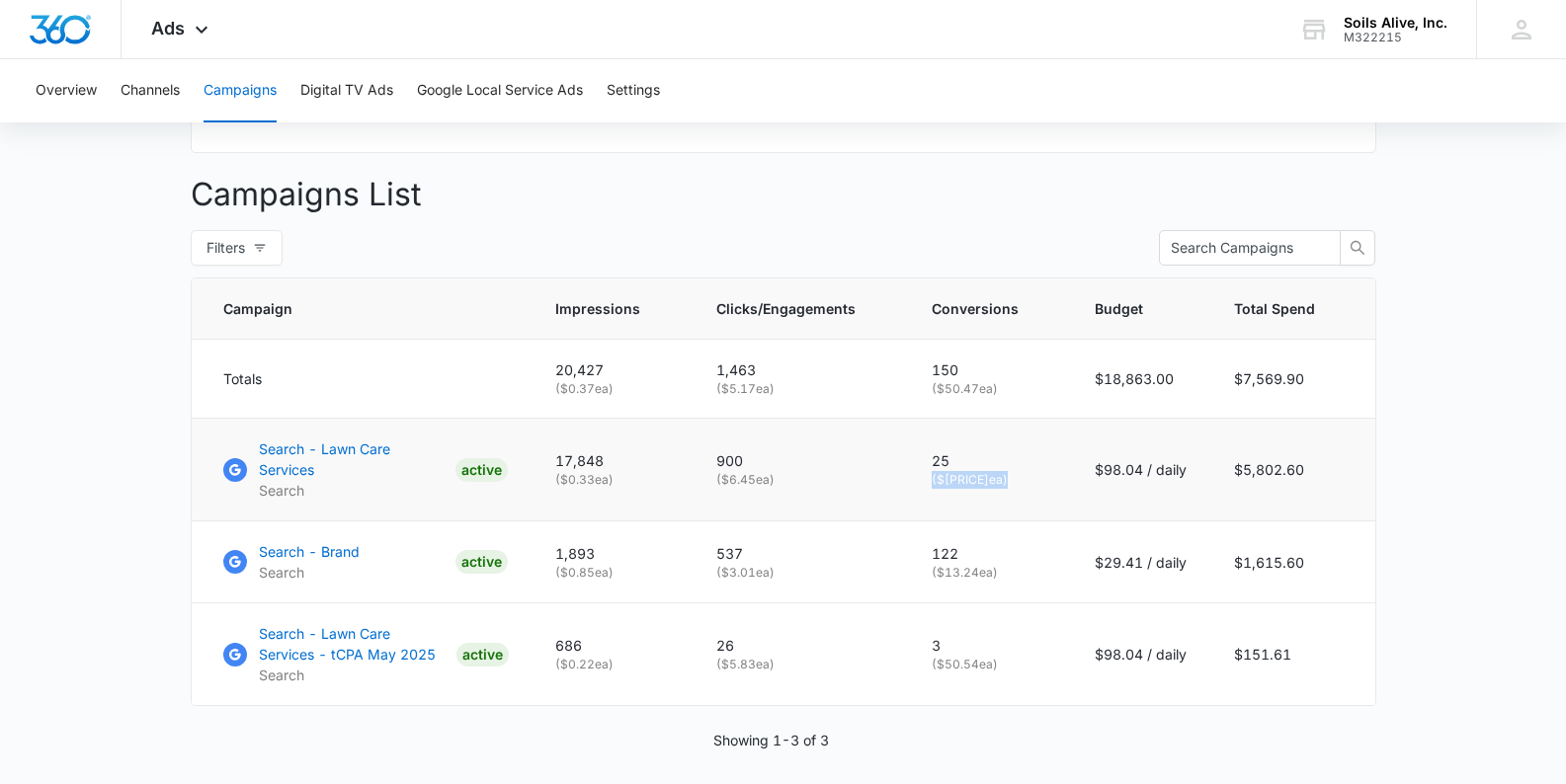 click on "( $232.10  ea)" at bounding box center (989, 480) 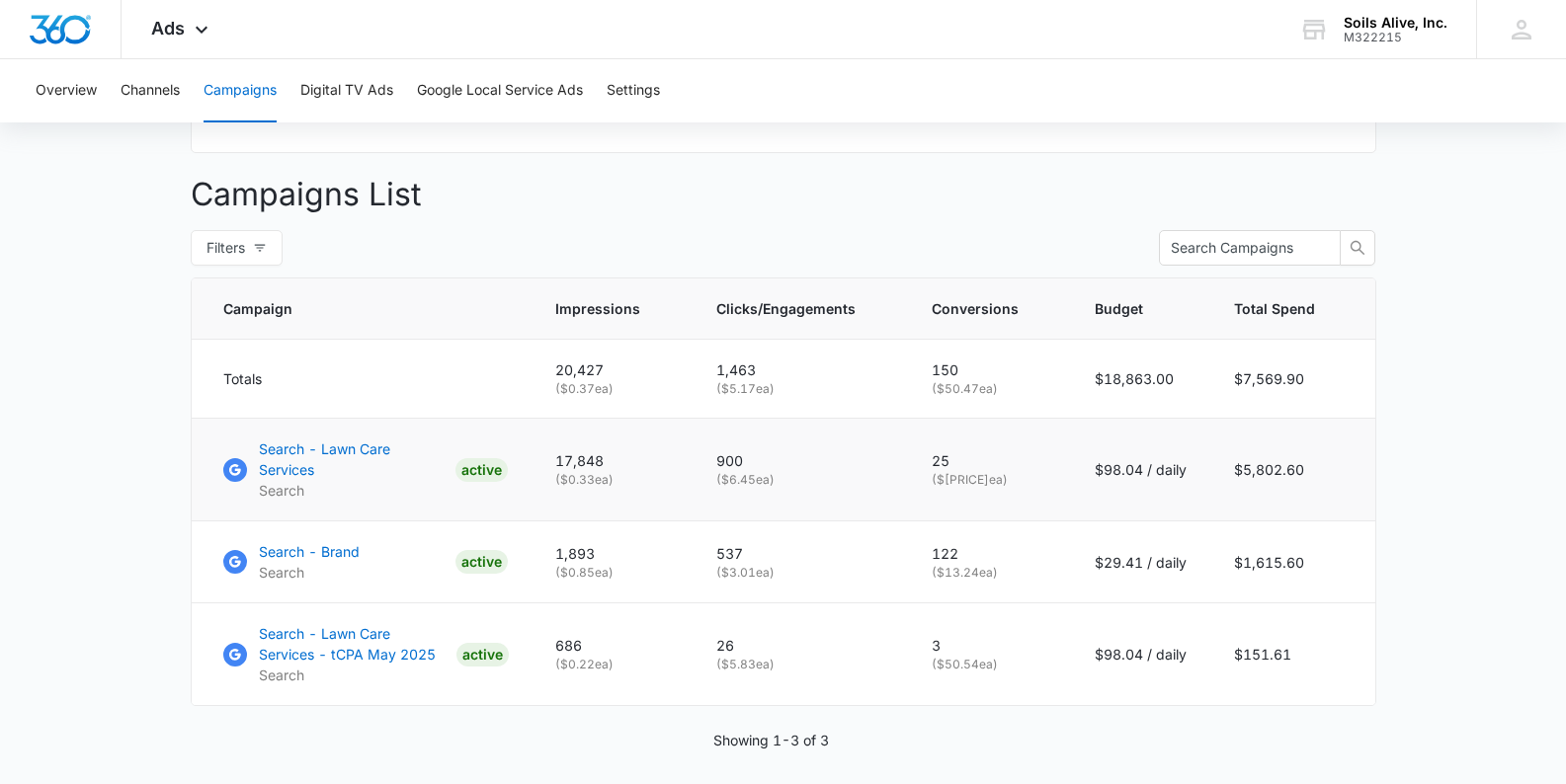 drag, startPoint x: 936, startPoint y: 483, endPoint x: 1023, endPoint y: 475, distance: 87.367042 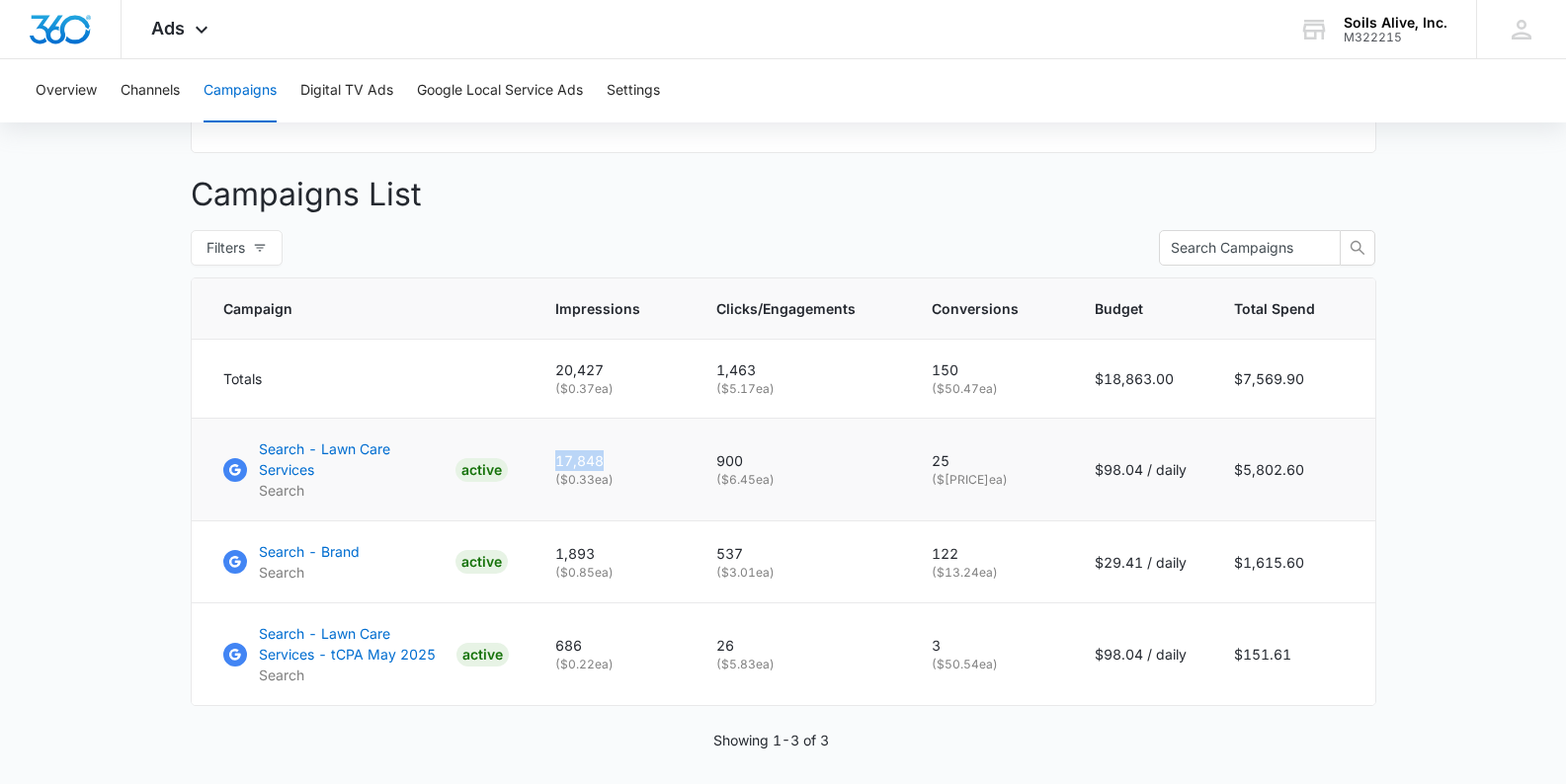 drag, startPoint x: 562, startPoint y: 468, endPoint x: 618, endPoint y: 464, distance: 56.14268 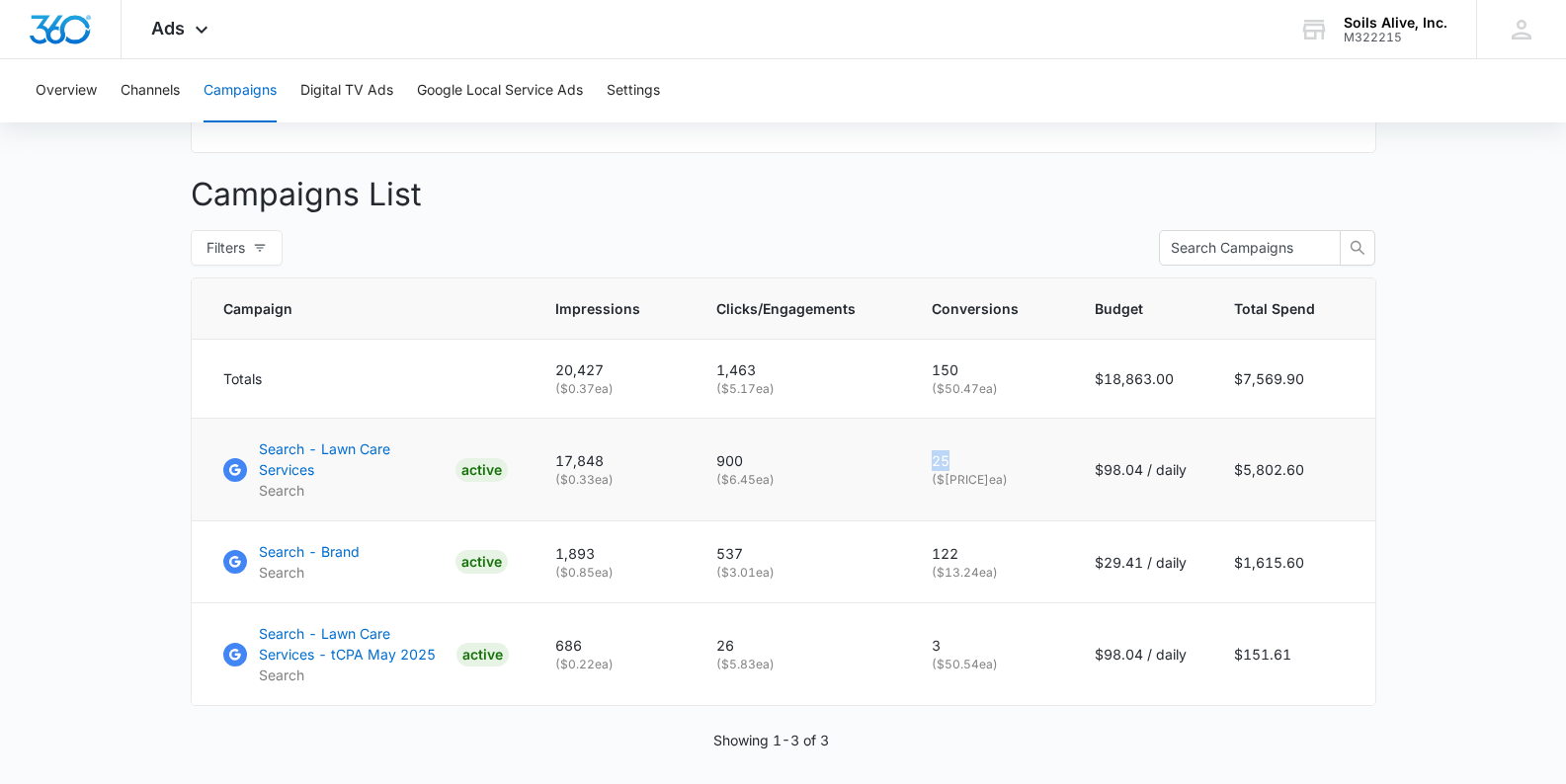 drag, startPoint x: 969, startPoint y: 468, endPoint x: 930, endPoint y: 468, distance: 39 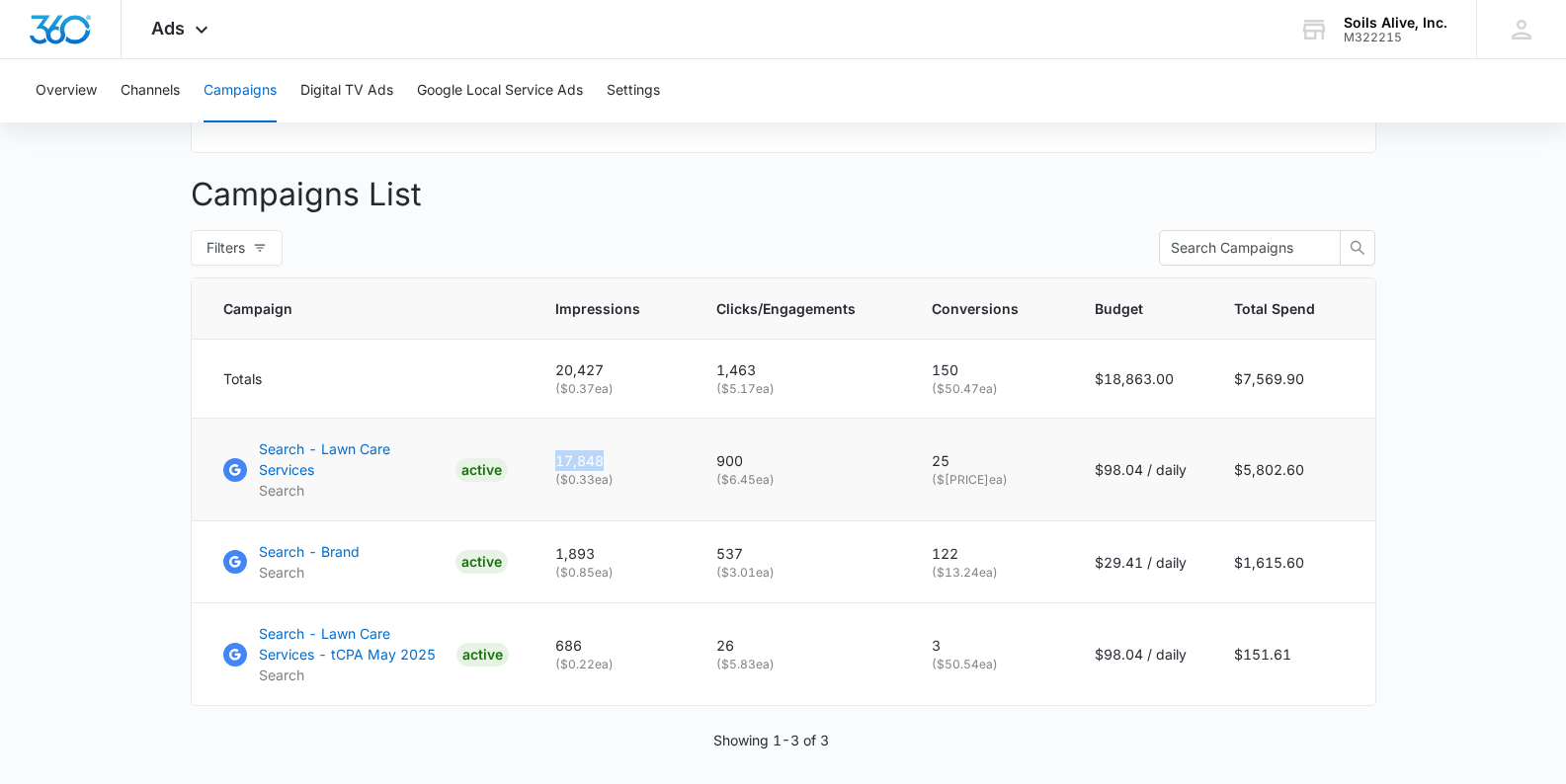 drag, startPoint x: 623, startPoint y: 467, endPoint x: 555, endPoint y: 466, distance: 68.00735 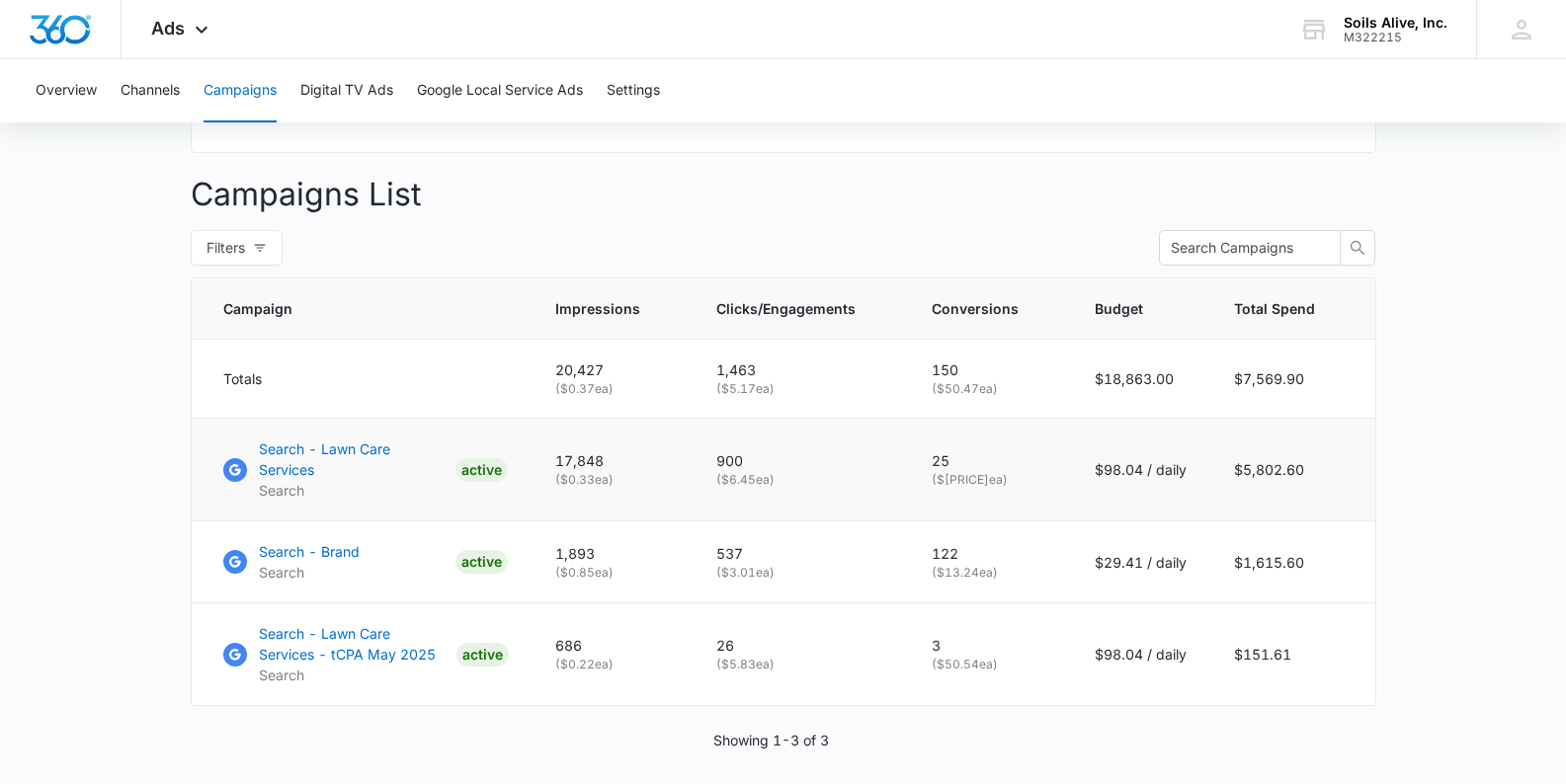 click on "17,848 ( $0.33  ea)" at bounding box center [612, 470] 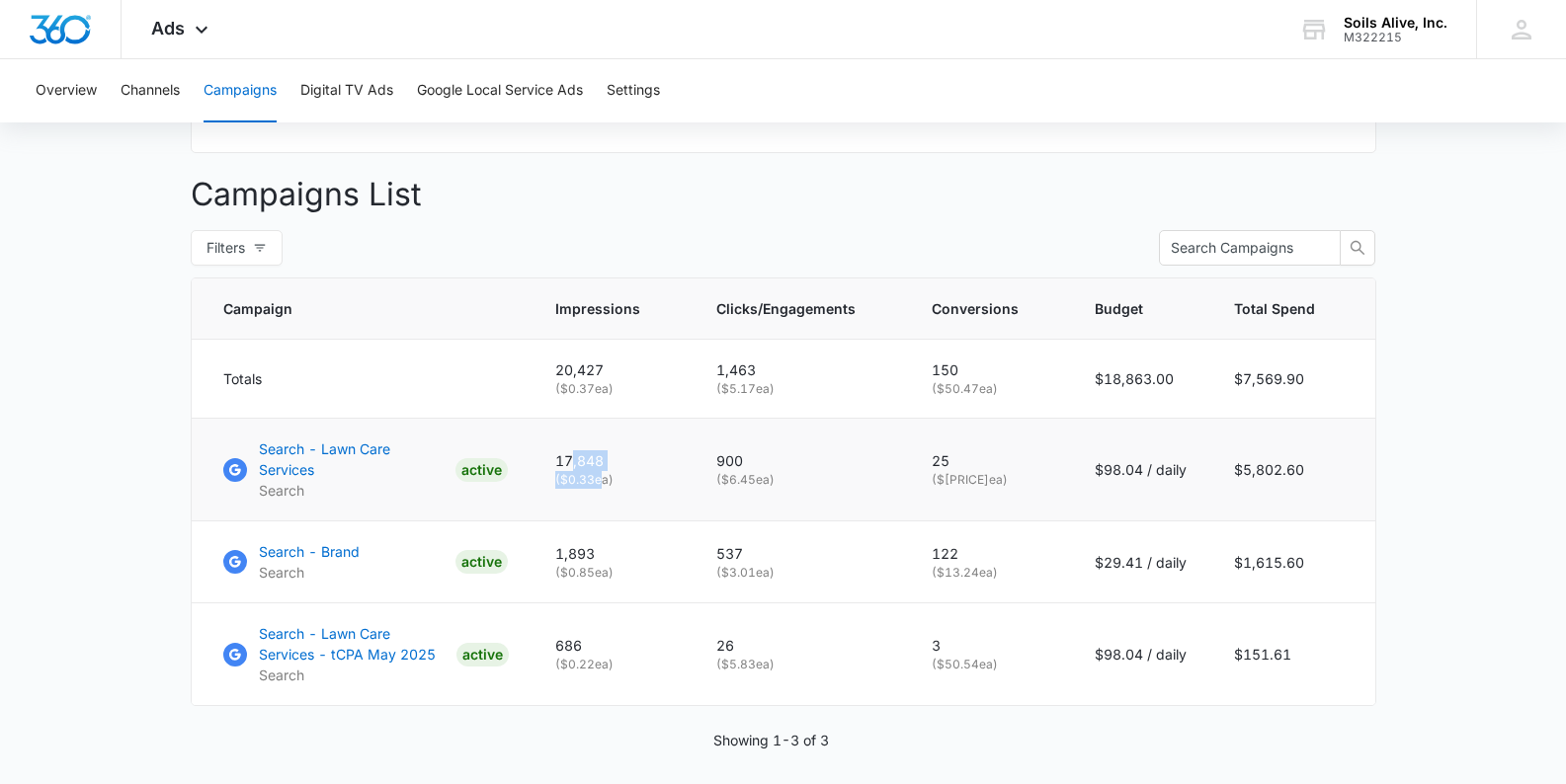drag, startPoint x: 608, startPoint y: 481, endPoint x: 580, endPoint y: 462, distance: 33.83785 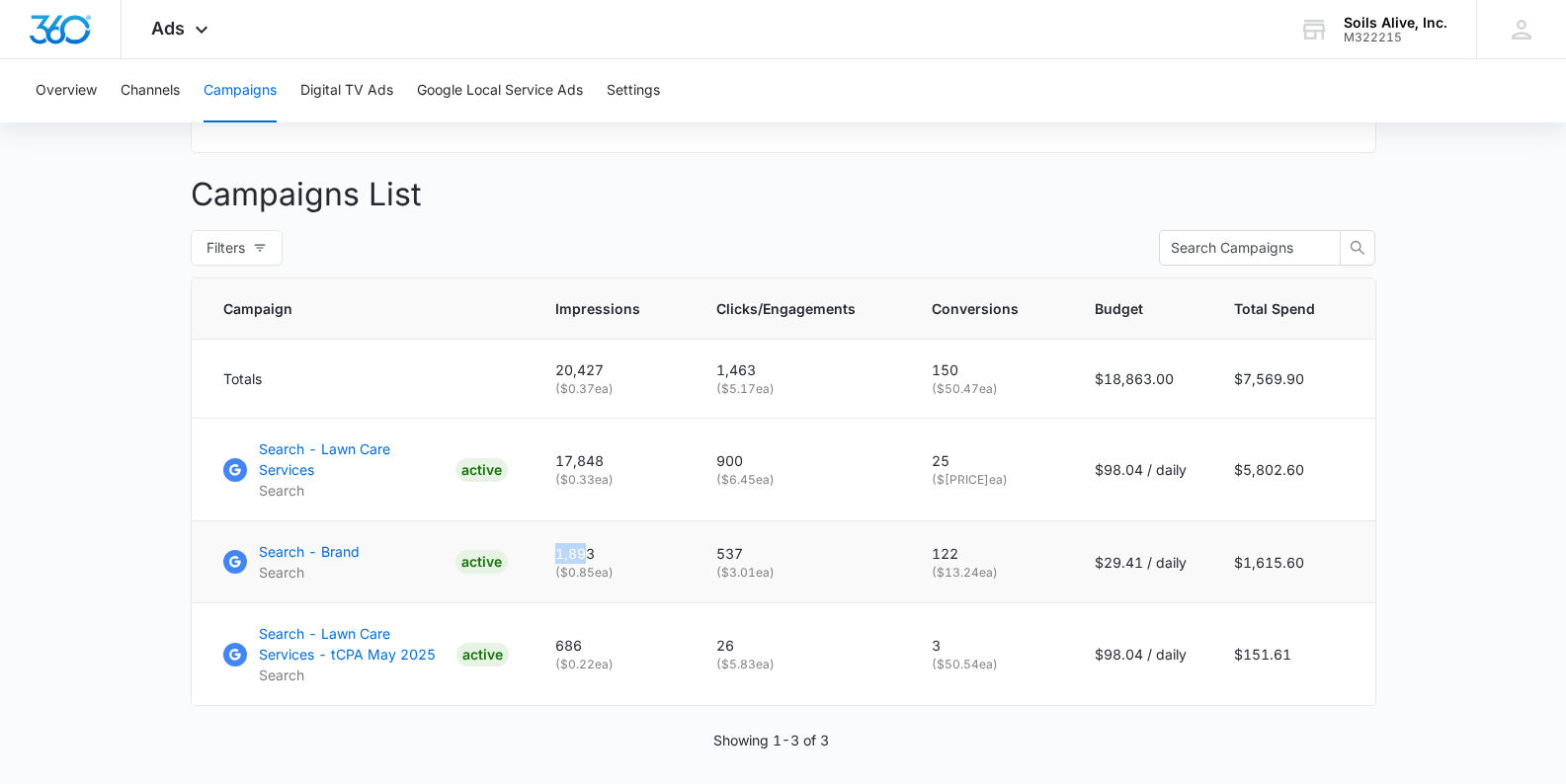 drag, startPoint x: 596, startPoint y: 549, endPoint x: 553, endPoint y: 547, distance: 43.046487 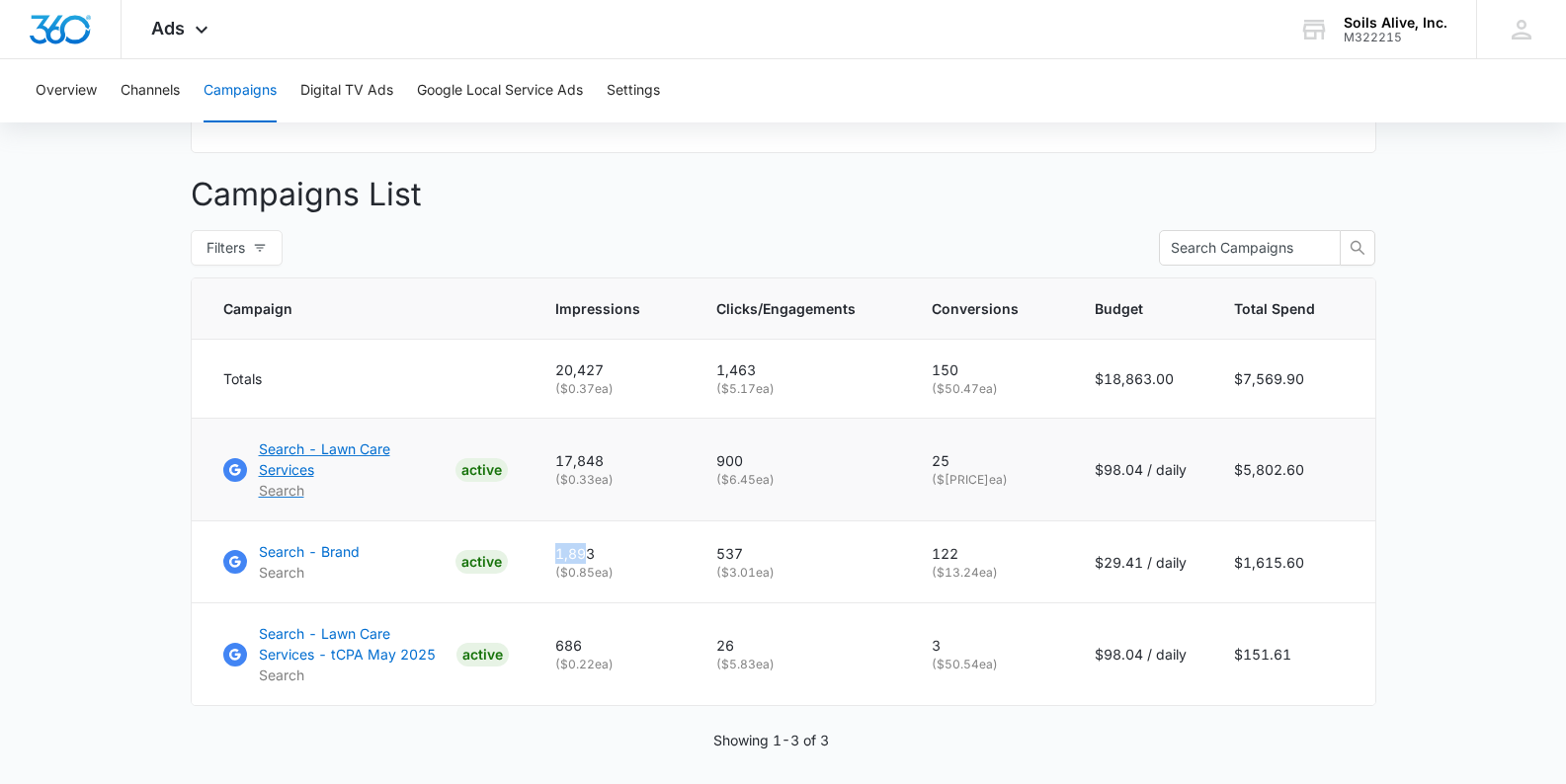 click on "Search - Lawn Care Services" at bounding box center [353, 459] 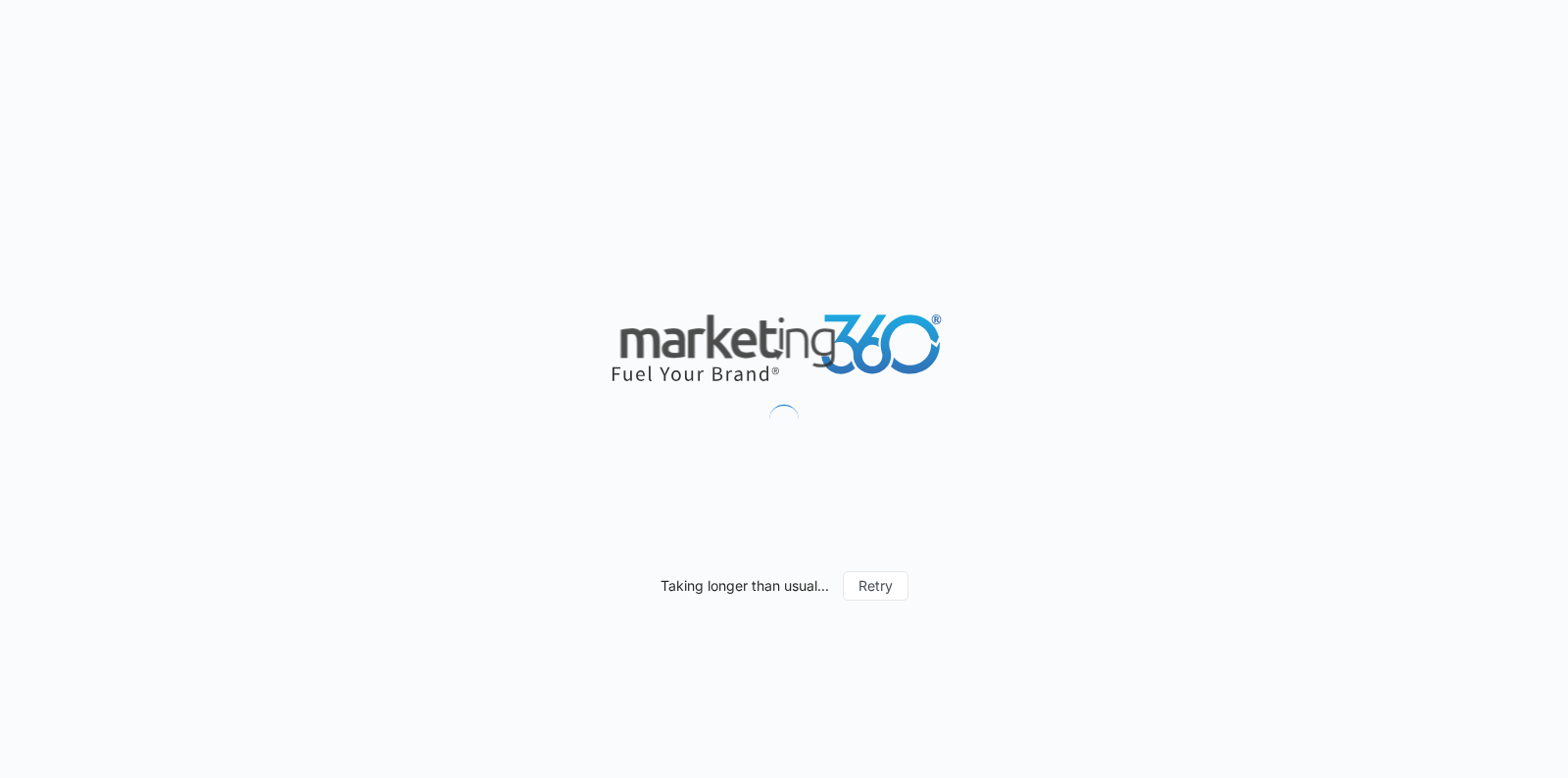 scroll, scrollTop: 0, scrollLeft: 0, axis: both 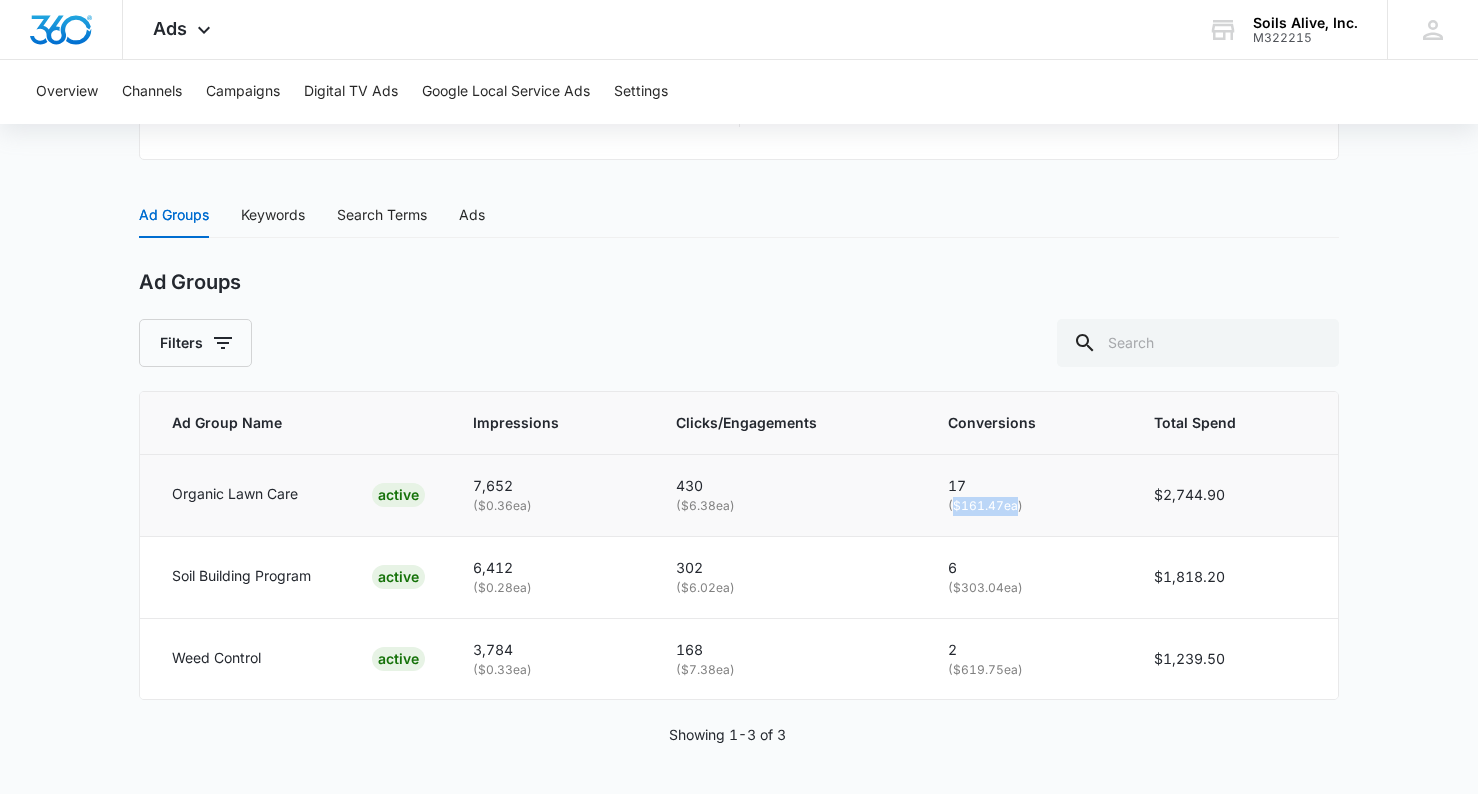 drag, startPoint x: 1018, startPoint y: 506, endPoint x: 952, endPoint y: 507, distance: 66.007576 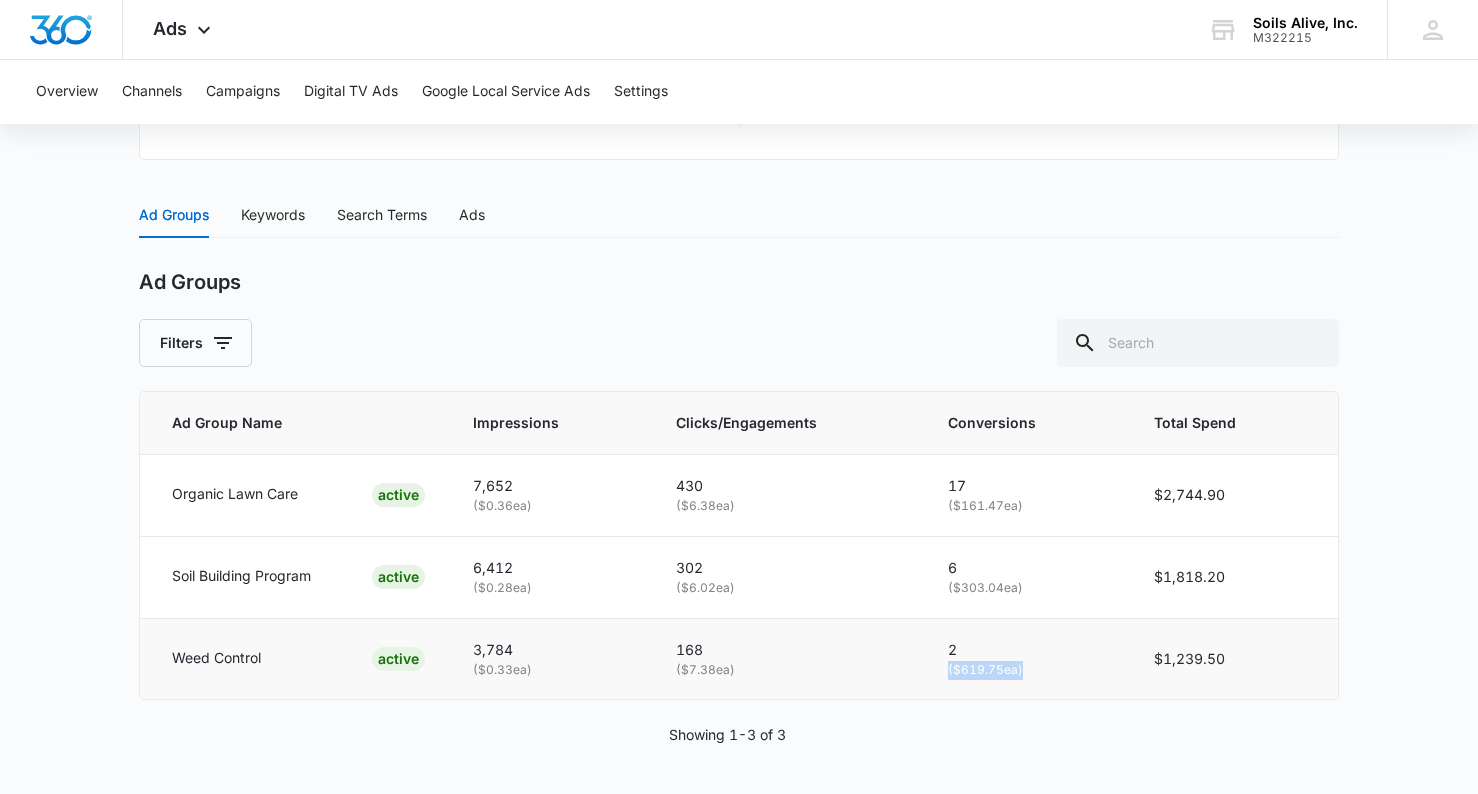 drag, startPoint x: 1019, startPoint y: 672, endPoint x: 951, endPoint y: 673, distance: 68.007355 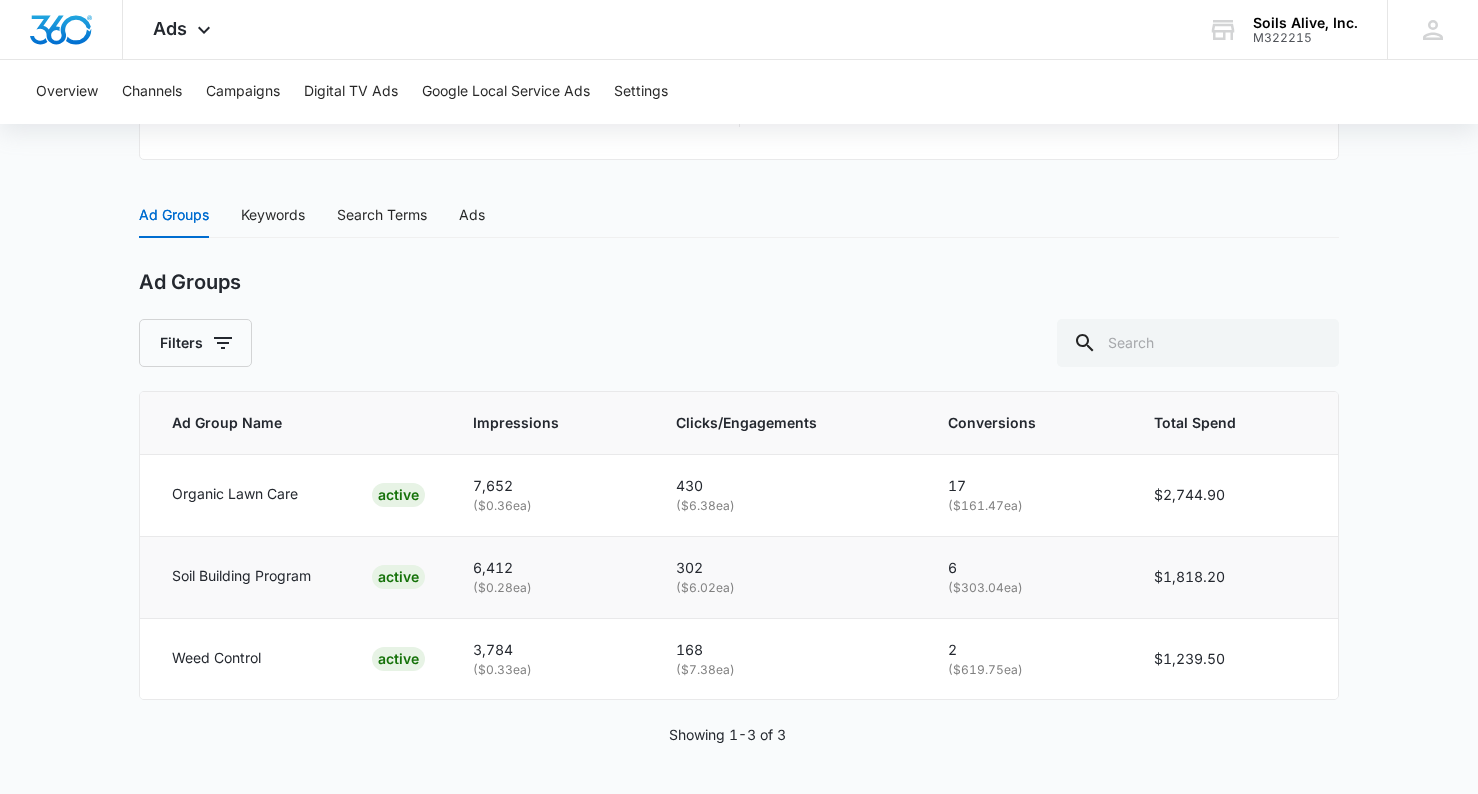 click on "( $303.04  ea)" at bounding box center (1027, 588) 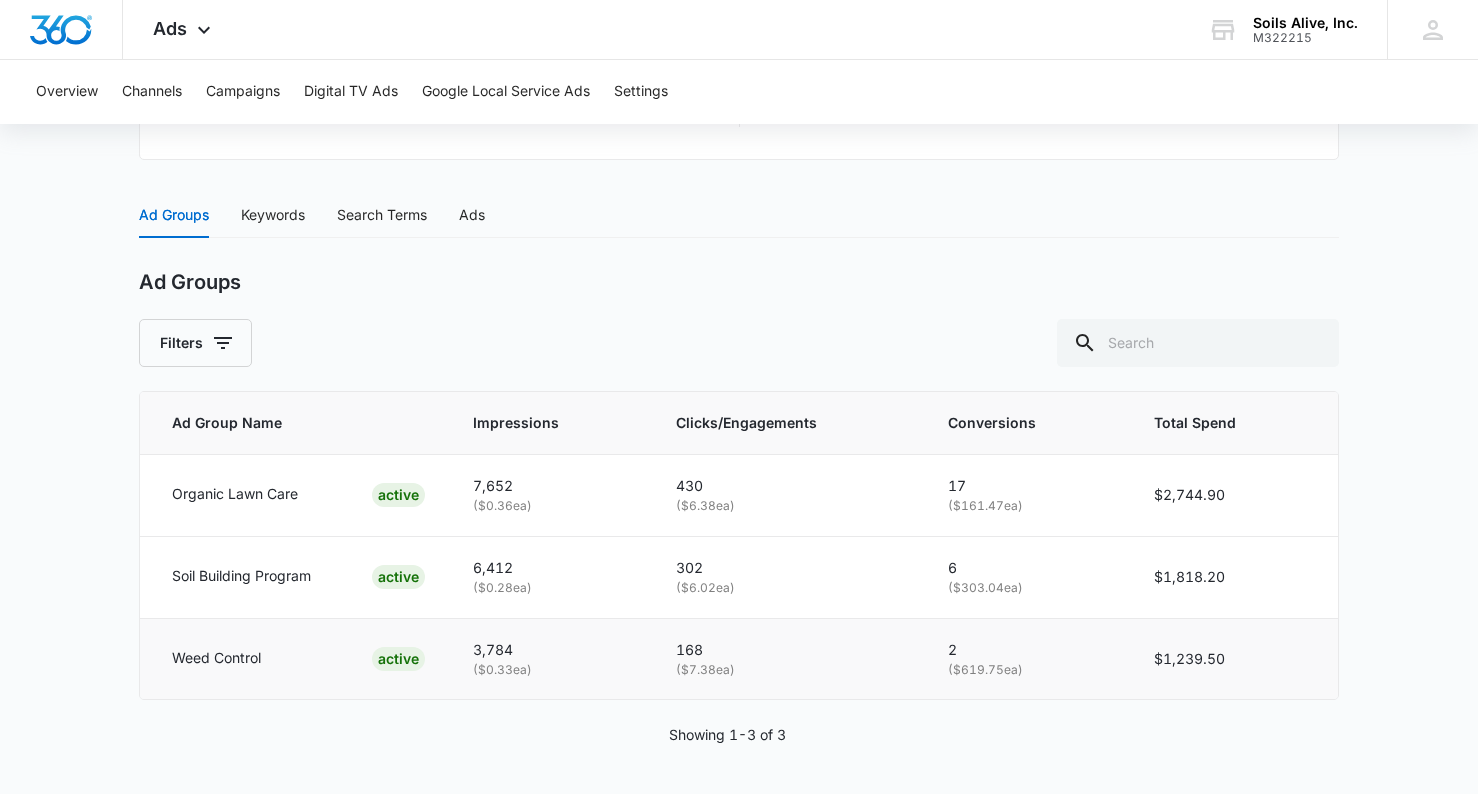 click on "( $619.75  ea)" at bounding box center (1027, 670) 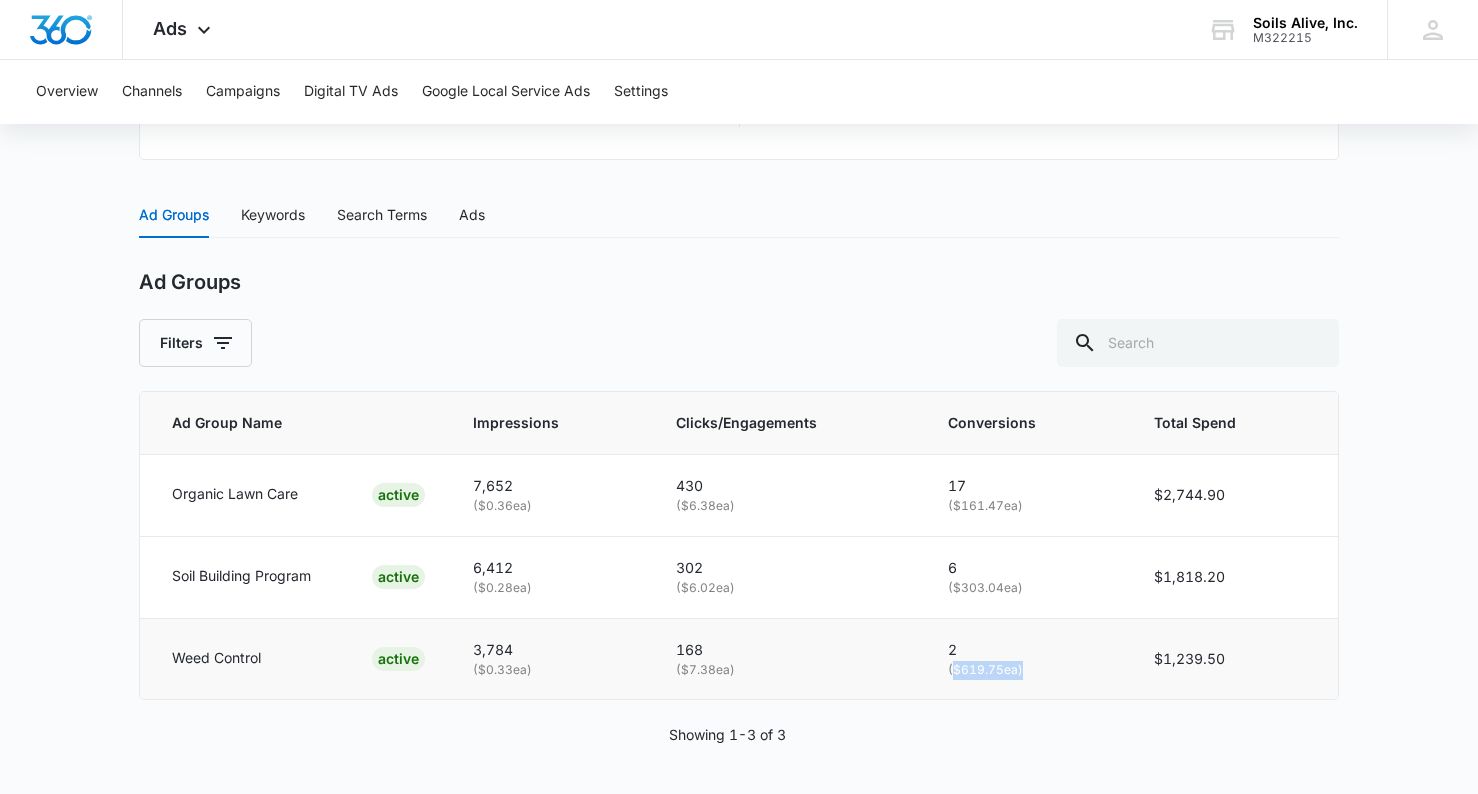 drag, startPoint x: 958, startPoint y: 669, endPoint x: 1022, endPoint y: 667, distance: 64.03124 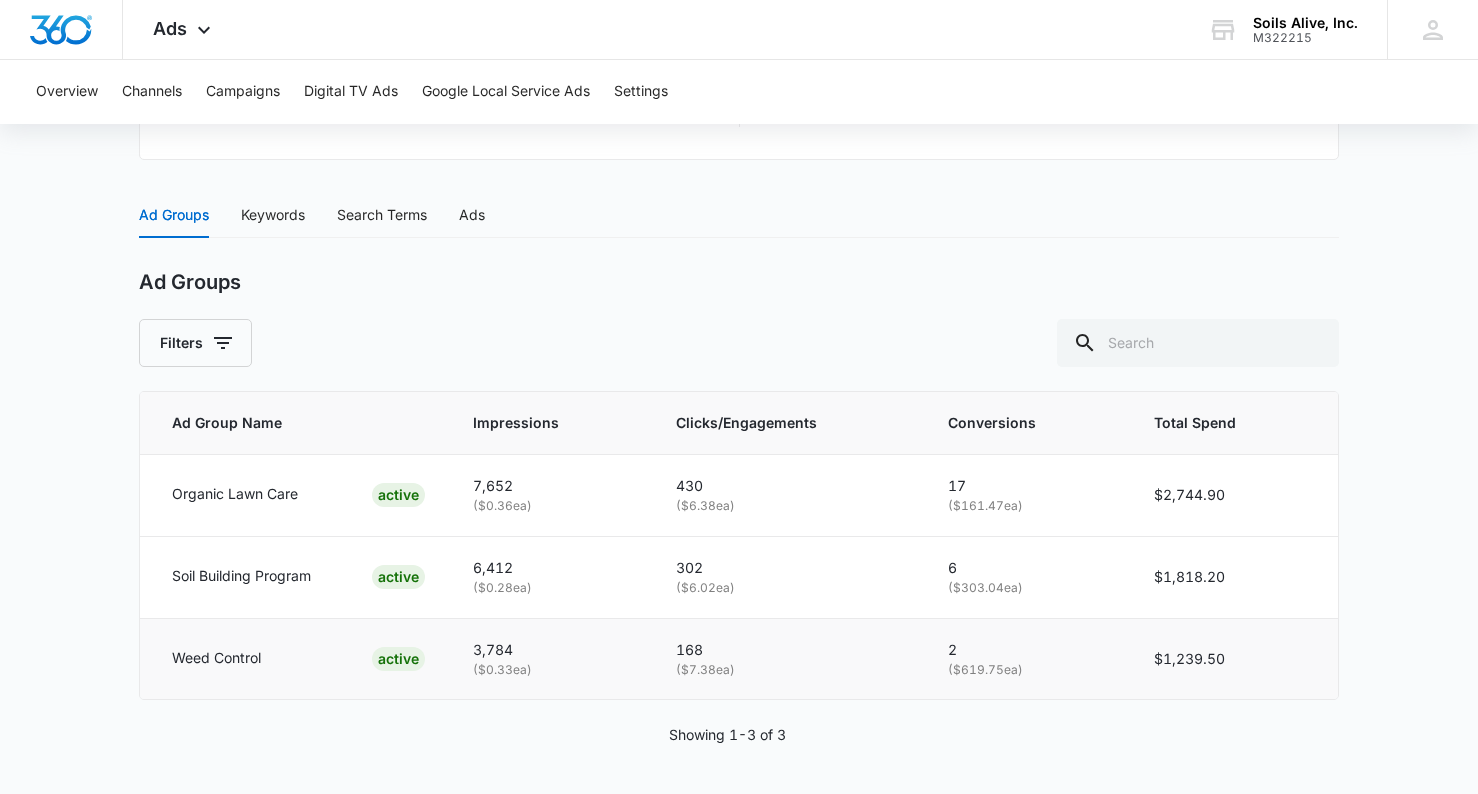 drag, startPoint x: 1043, startPoint y: 668, endPoint x: 945, endPoint y: 676, distance: 98.32599 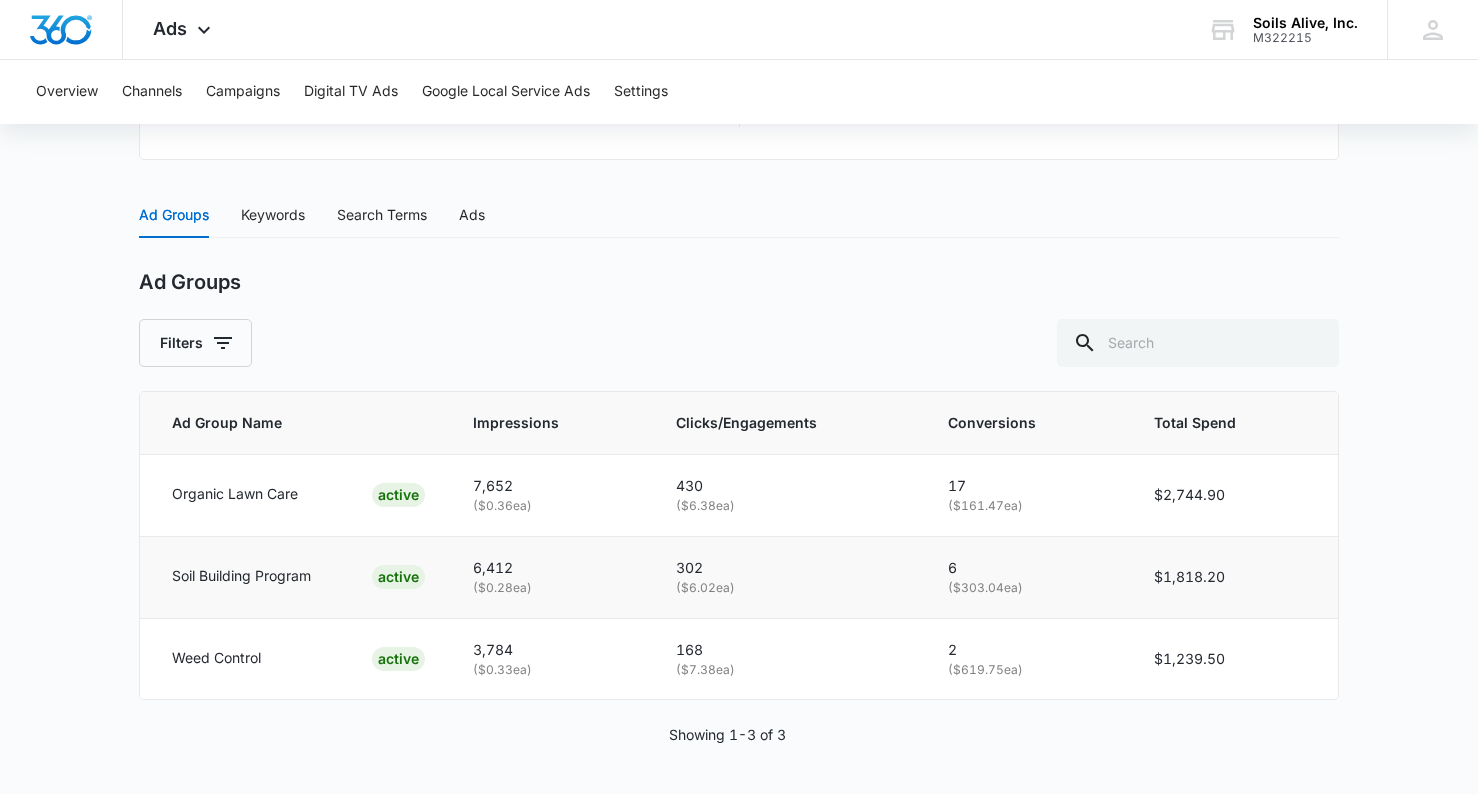 click on "( $303.04  ea)" at bounding box center (1027, 588) 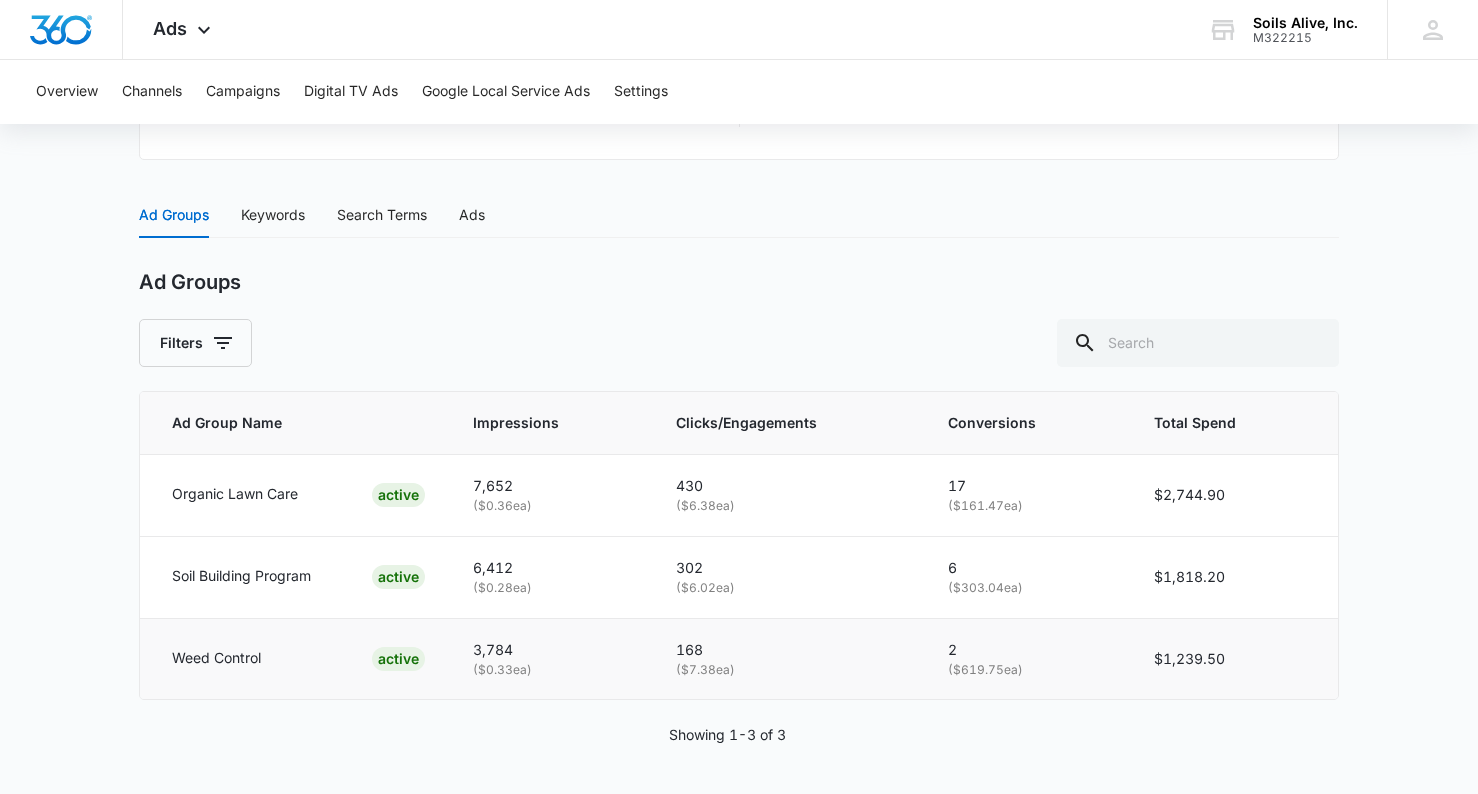 click on "2" at bounding box center [1027, 650] 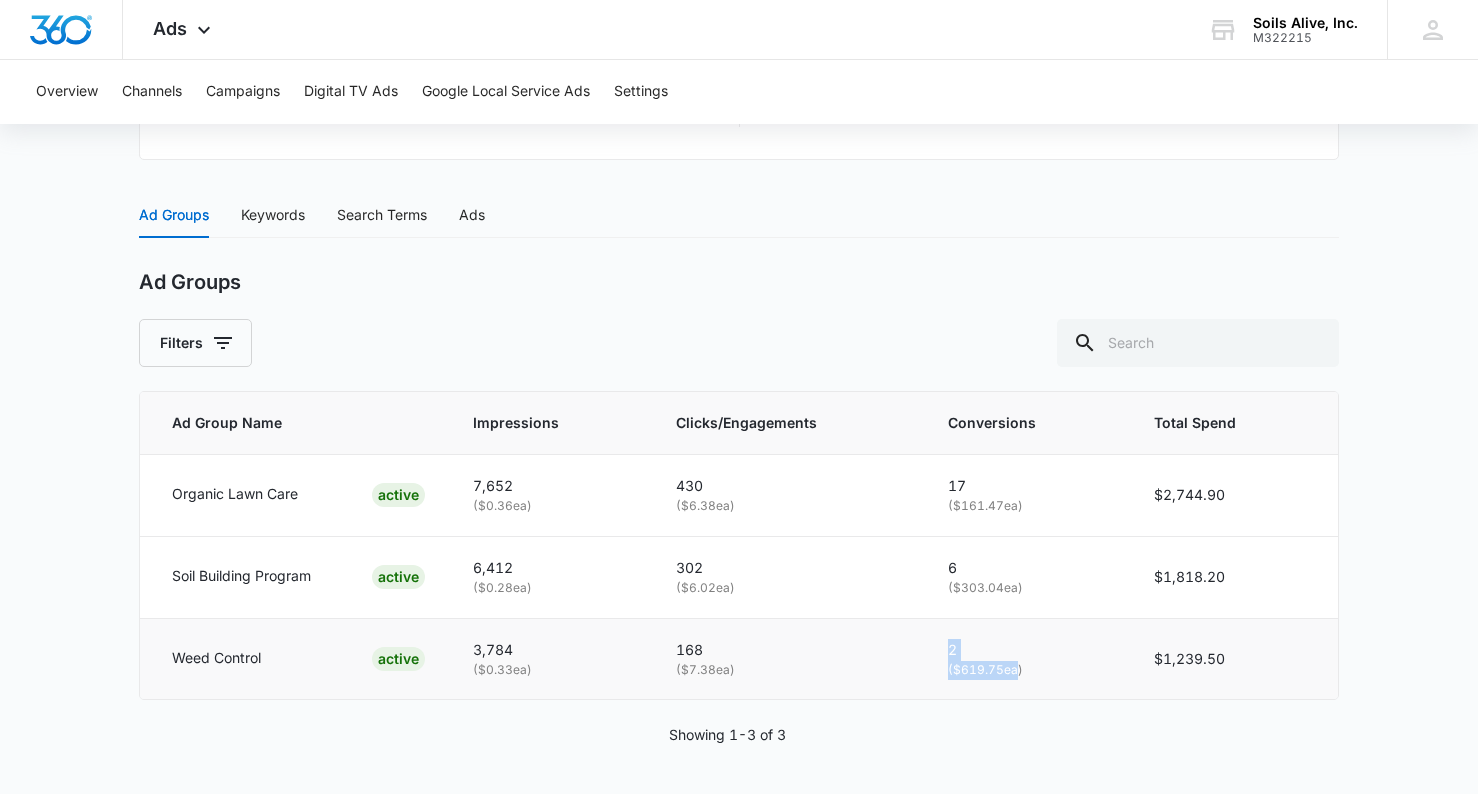 drag, startPoint x: 1014, startPoint y: 669, endPoint x: 932, endPoint y: 636, distance: 88.391174 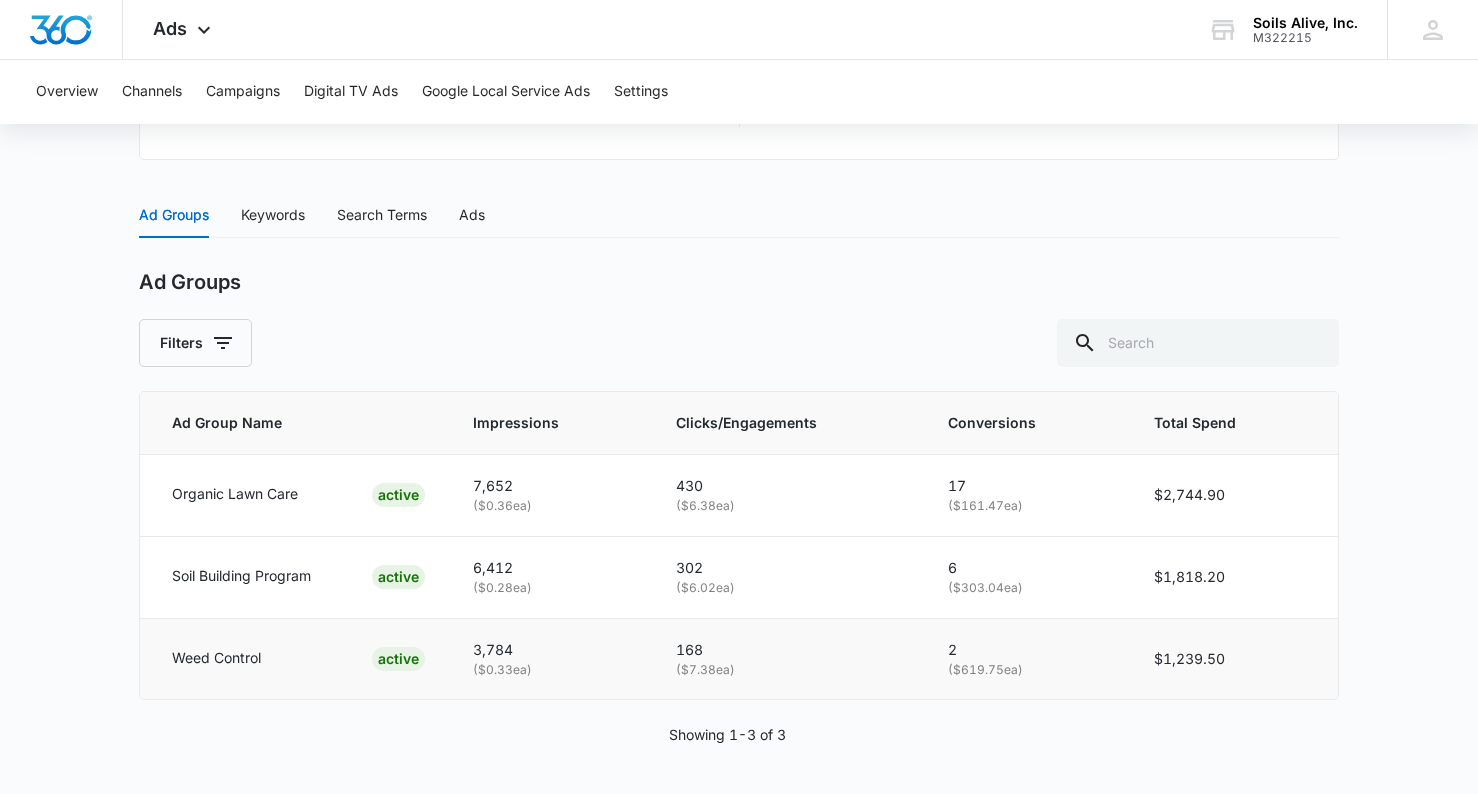 click on "168" at bounding box center (788, 650) 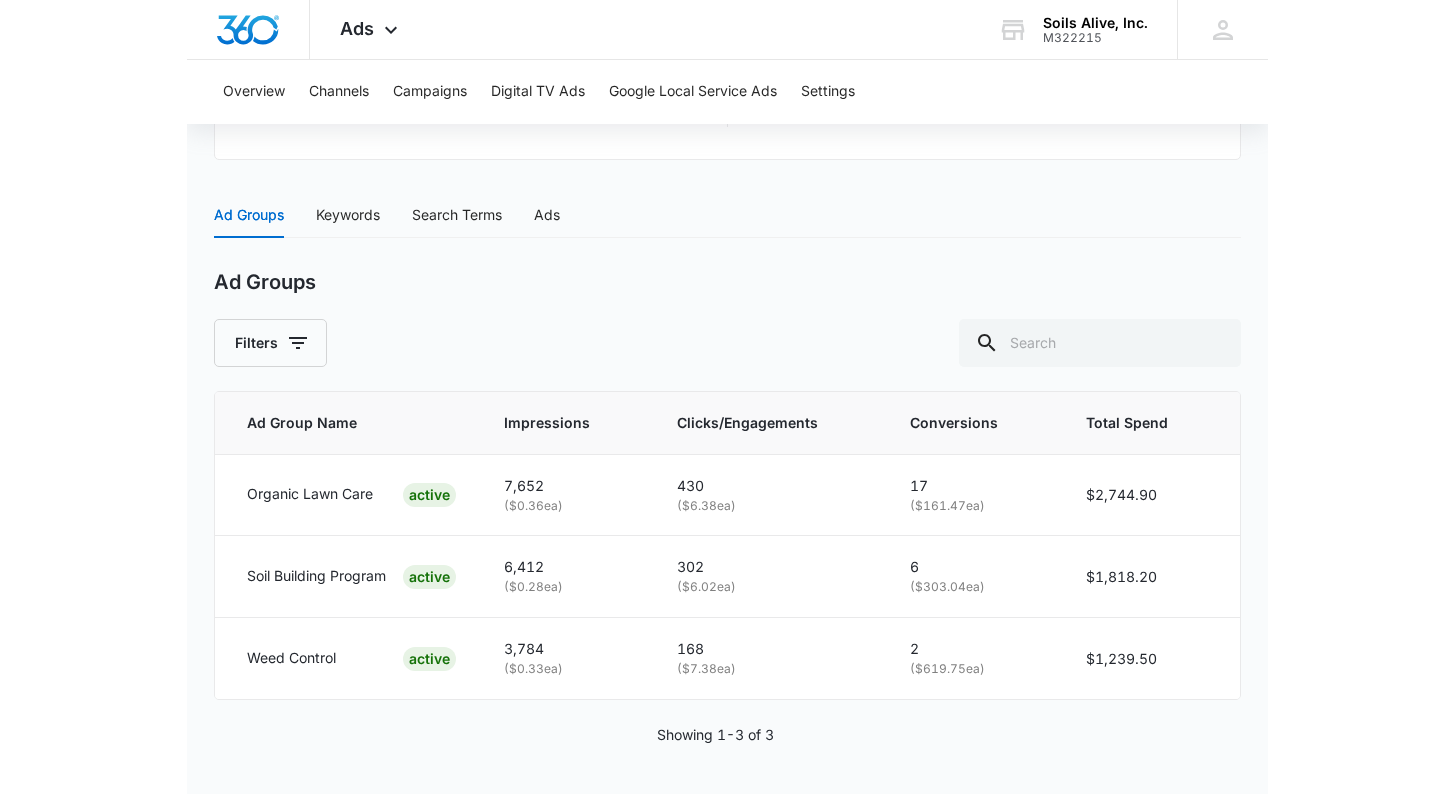 scroll, scrollTop: 757, scrollLeft: 0, axis: vertical 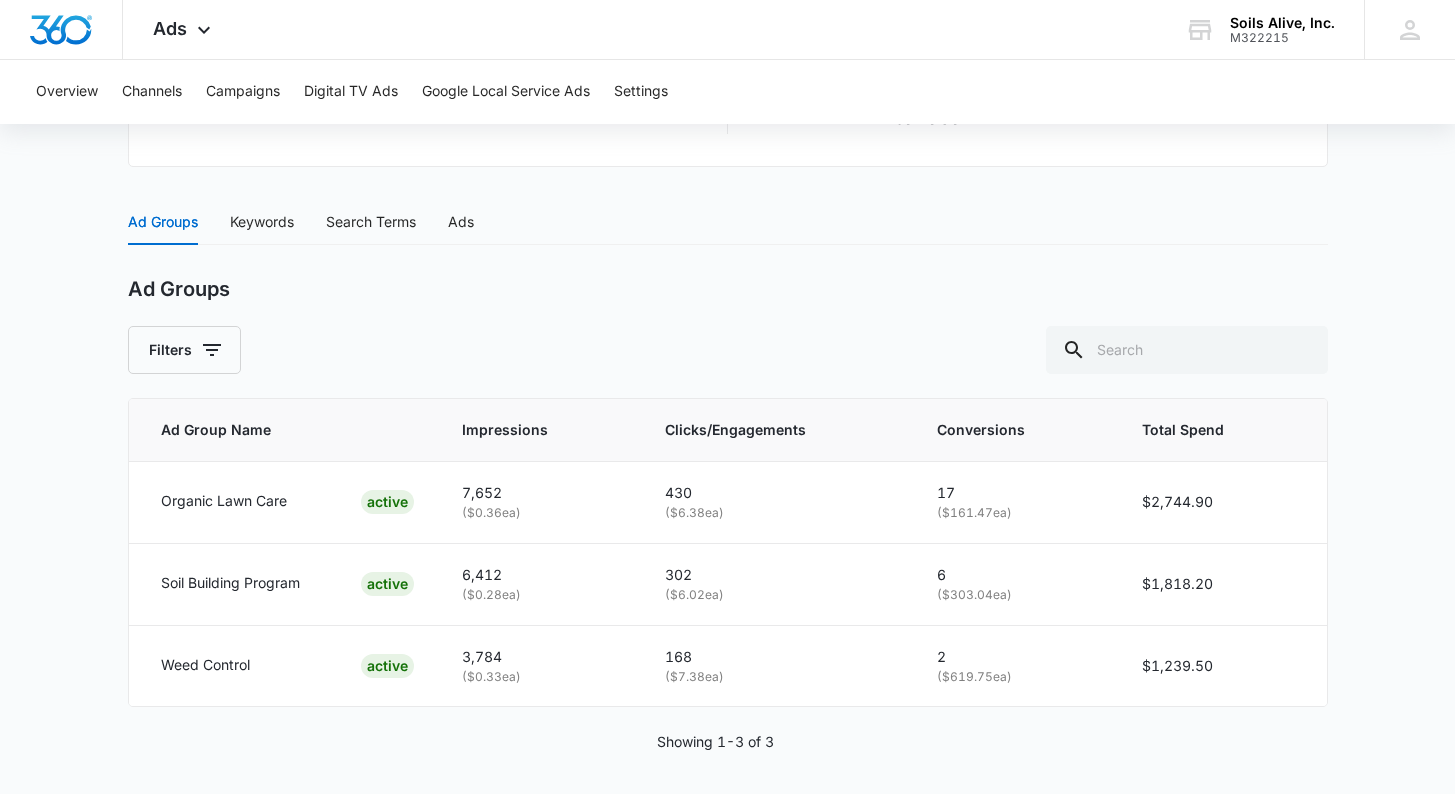 click on "Search - Lawn Care Services    |     Search Active $98.04   daily ,   $5,802.60 Spent Overview [DATE] [DATE] Comparative Chart Impressions Cost Per Impression [MONTH] [DAY] [MONTH] [DAY] [MONTH] [DAY] [MONTH] [DAY] [MONTH] [DAY] 0 150 300 450 600 0 0.25 0.5 0.75 1   Impressions   Cost Per Impression Metrics Visibility Impressions 17,848 100 % Cost Per Impression $0.33 100 % Engageability Clicks/Engagements 900 100 % Click Rate 5.04% 100 % Cost Per Click $6.45 100 % Convertibility Conversions 25 100 % Conversion Rate 2.78% 100 % Cost Per Conversion $232.10 100 % Ad Groups Keywords Search Terms Ads Ad Groups Filters Ad Group Name Impressions Clicks/Engagements Conversions Total Spend Organic Lawn Care ACTIVE 7,652 ( $0.36  ea) 430 ( $6.38  ea) 17 ( $161.47  ea) $2,744.90 Soil Building Program ACTIVE 6,412 ( $0.28  ea) 302 ( $6.02  ea) 6 ( $303.04  ea) $1,818.20 Weed Control ACTIVE 3,784 ( $0.33  ea) 168 ( $7.38  ea) 2 ( $619.75  ea) $1,239.50 Showing   1-3   of   3" at bounding box center (727, 116) 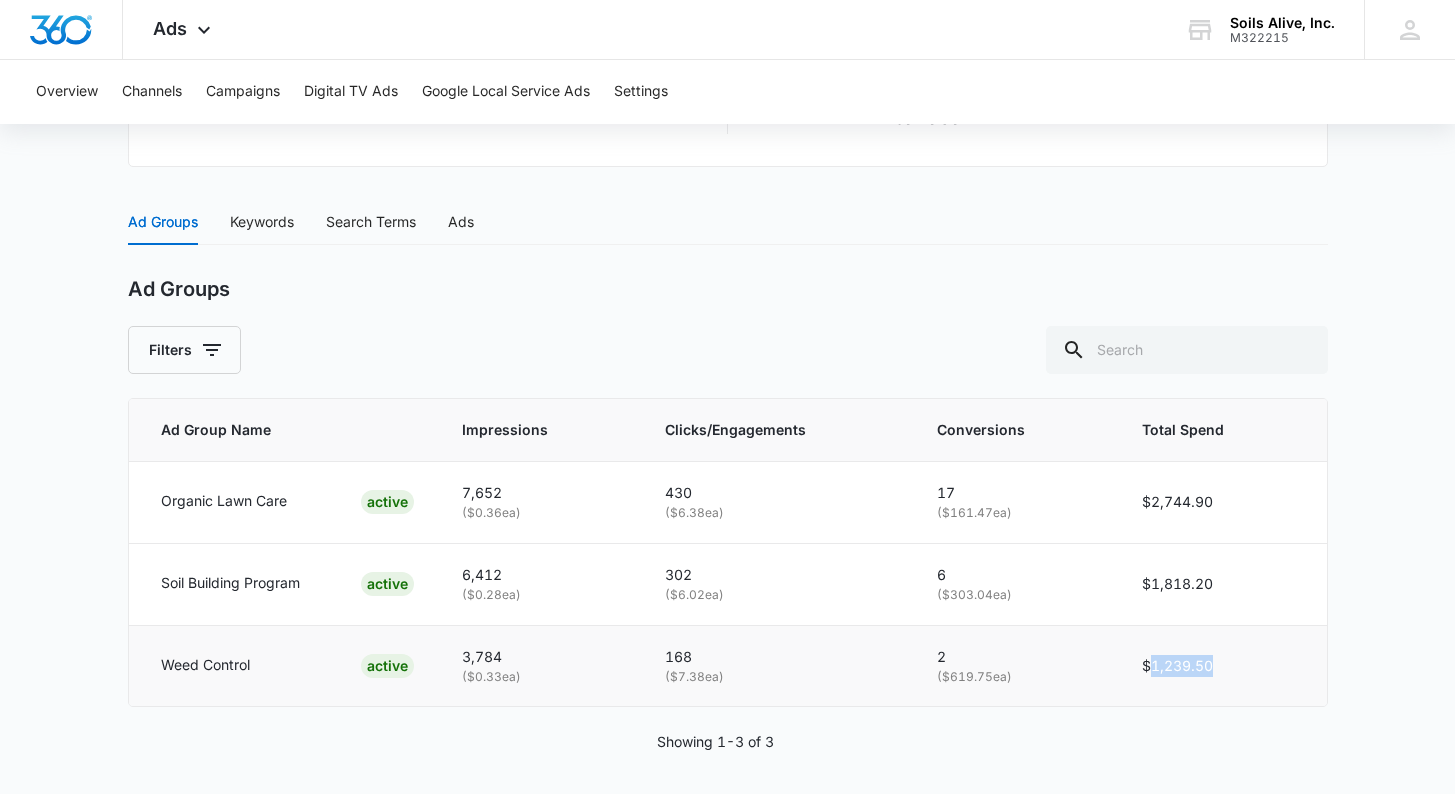 drag, startPoint x: 1224, startPoint y: 664, endPoint x: 1146, endPoint y: 665, distance: 78.00641 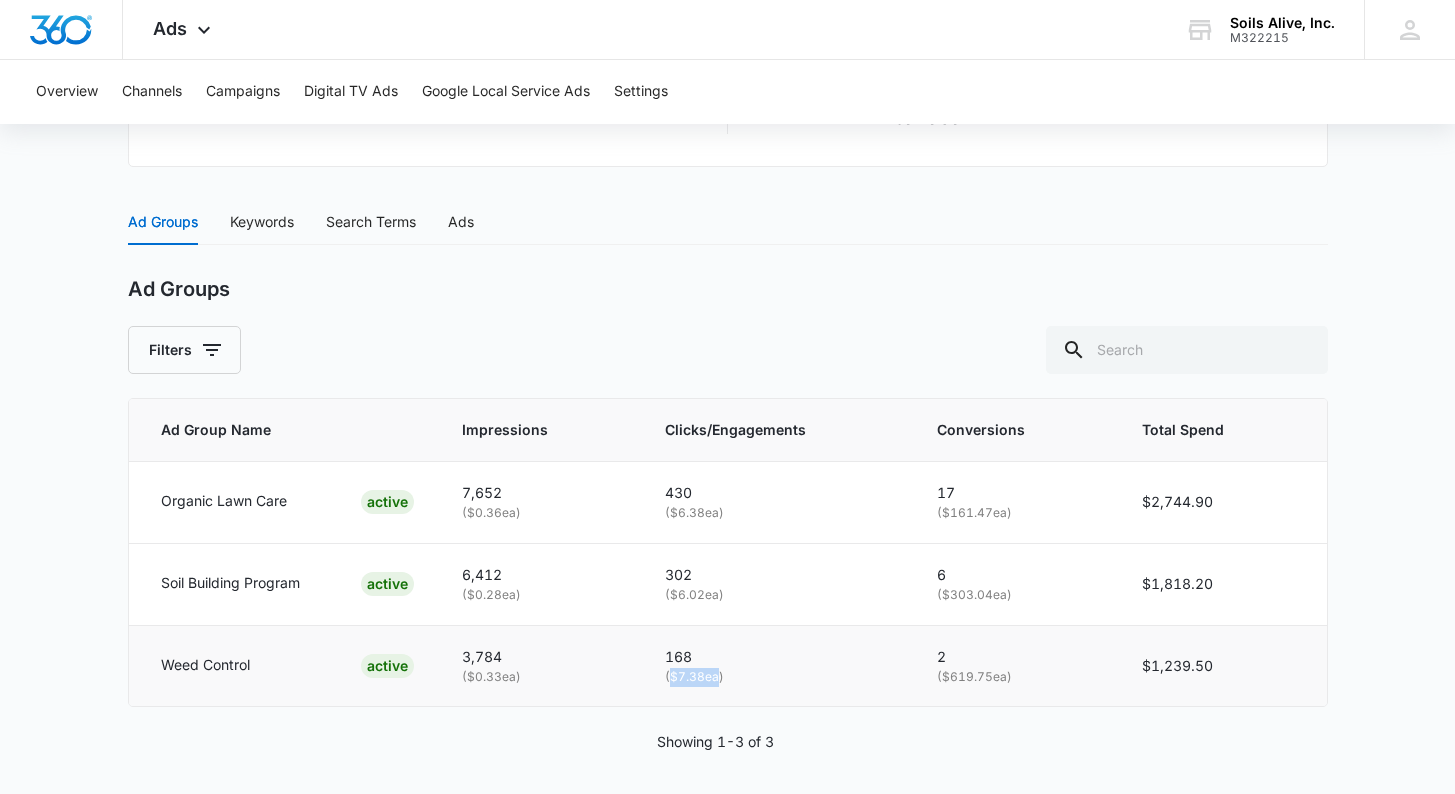 drag, startPoint x: 715, startPoint y: 673, endPoint x: 674, endPoint y: 670, distance: 41.109608 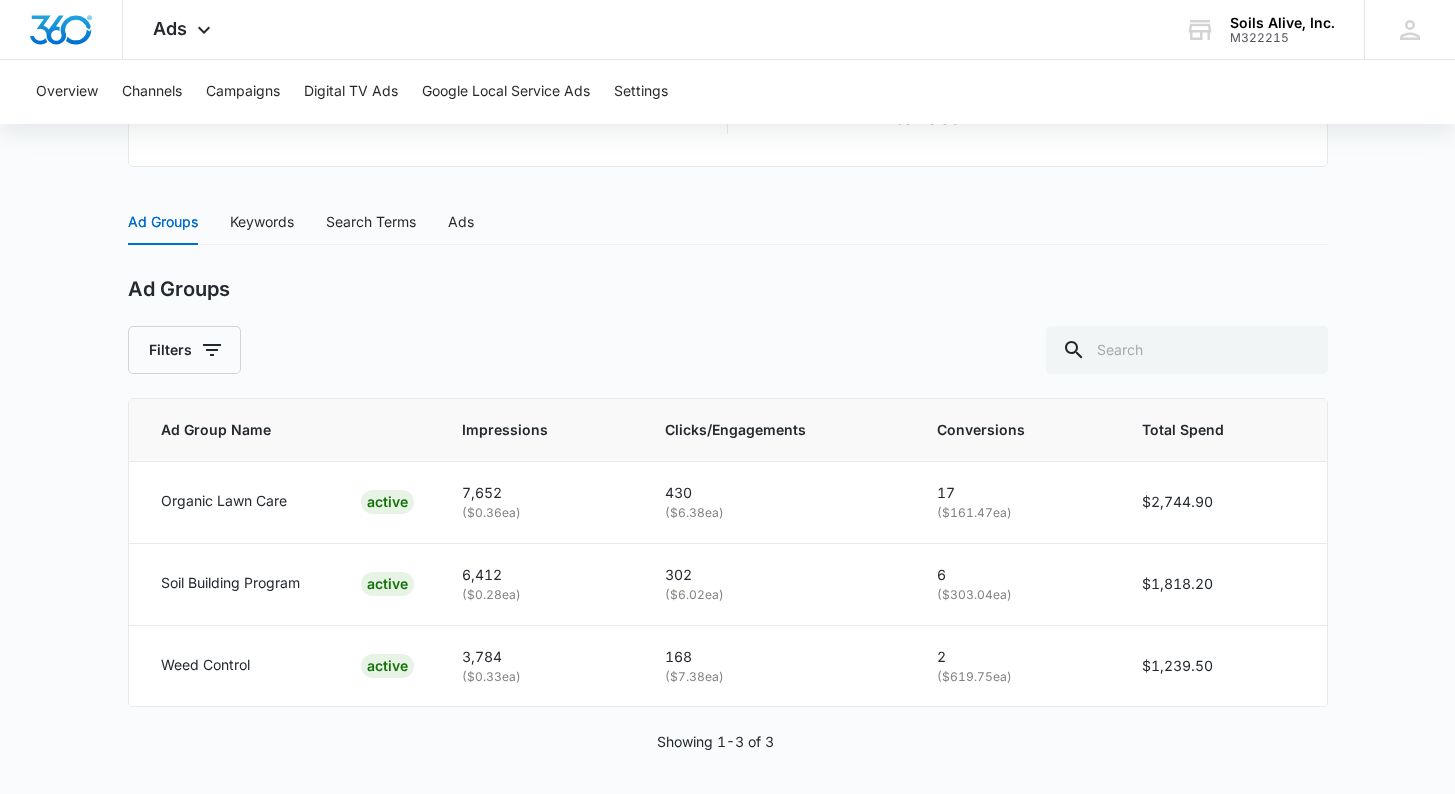 click on "Search - Lawn Care Services    |     Search Active $98.04   daily ,   $5,802.60 Spent Overview [DATE] [DATE] Comparative Chart Impressions Cost Per Impression [MONTH] [DAY] [MONTH] [DAY] [MONTH] [DAY] [MONTH] [DAY] [MONTH] [DAY] 0 150 300 450 600 0 0.25 0.5 0.75 1   Impressions   Cost Per Impression Metrics Visibility Impressions 17,848 100 % Cost Per Impression $0.33 100 % Engageability Clicks/Engagements 900 100 % Click Rate 5.04% 100 % Cost Per Click $6.45 100 % Convertibility Conversions 25 100 % Conversion Rate 2.78% 100 % Cost Per Conversion $232.10 100 % Ad Groups Keywords Search Terms Ads Ad Groups Filters Ad Group Name Impressions Clicks/Engagements Conversions Total Spend Organic Lawn Care ACTIVE 7,652 ( $0.36  ea) 430 ( $6.38  ea) 17 ( $161.47  ea) $2,744.90 Soil Building Program ACTIVE 6,412 ( $0.28  ea) 302 ( $6.02  ea) 6 ( $303.04  ea) $1,818.20 Weed Control ACTIVE 3,784 ( $0.33  ea) 168 ( $7.38  ea) 2 ( $619.75  ea) $1,239.50 Showing   1-3   of   3" at bounding box center (728, 104) 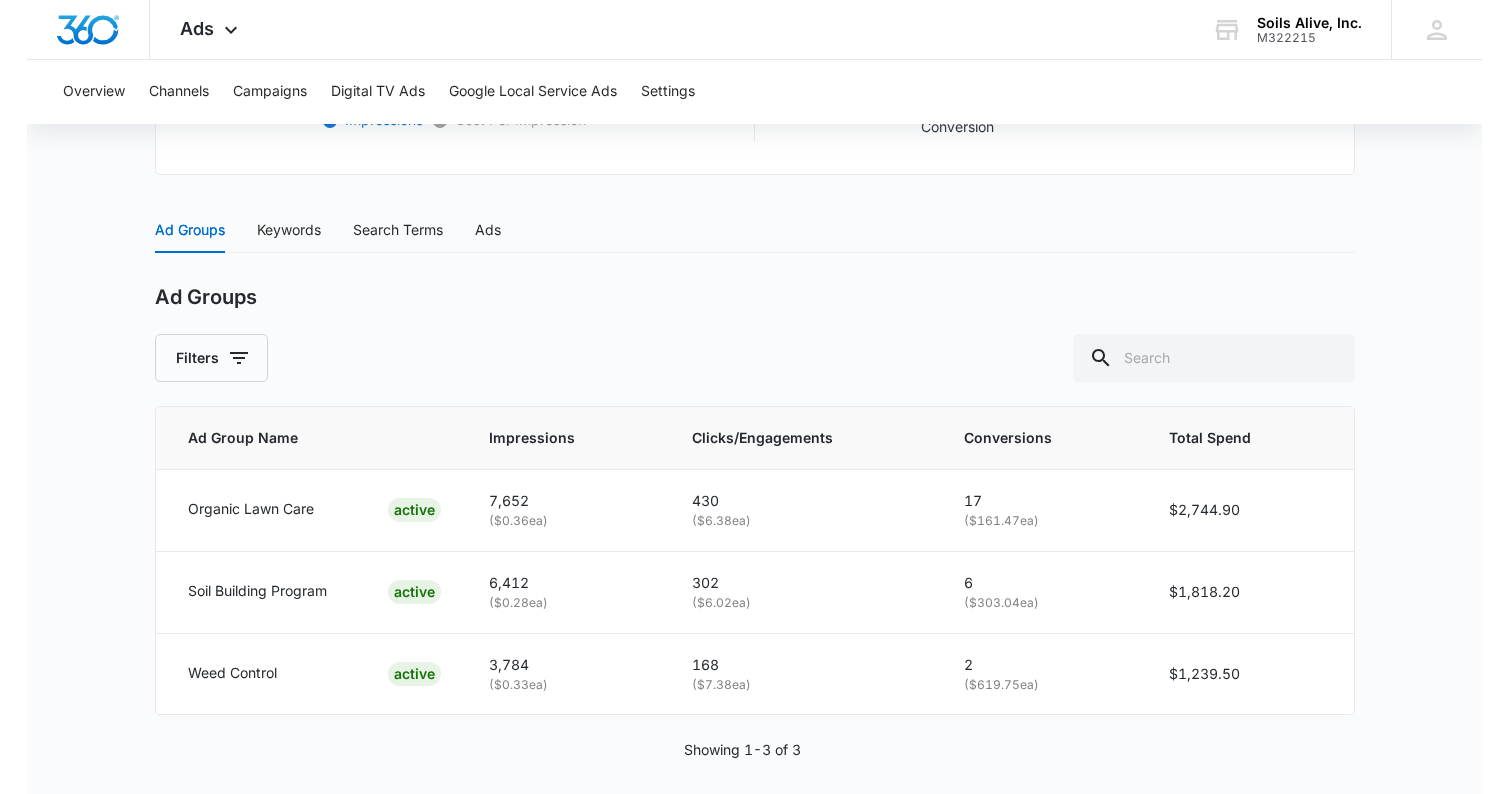 scroll, scrollTop: 764, scrollLeft: 0, axis: vertical 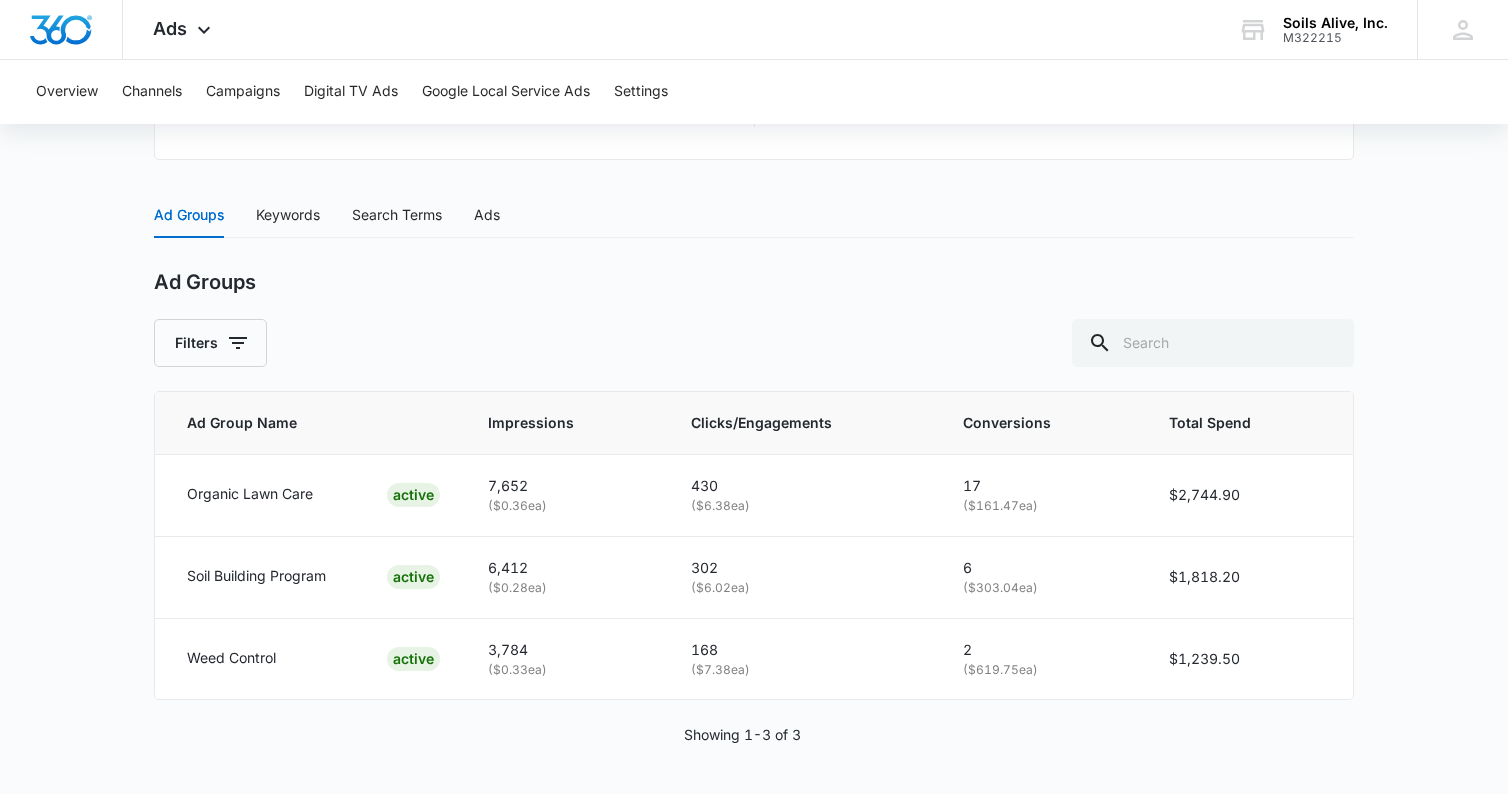 click on "Search - Lawn Care Services    |     Search Active $98.04   daily ,   $5,802.60 Spent Overview [DATE] [DATE] Comparative Chart Impressions Cost Per Impression [MONTH] [DAY] [MONTH] [DAY] [MONTH] [DAY] [MONTH] [DAY] [MONTH] [DAY] 0 150 300 450 600 0 0.25 0.5 0.75 1   Impressions   Cost Per Impression Metrics Visibility Impressions 17,848 100 % Cost Per Impression $0.33 100 % Engageability Clicks/Engagements 900 100 % Click Rate 5.04% 100 % Cost Per Click $6.45 100 % Convertibility Conversions 25 100 % Conversion Rate 2.78% 100 % Cost Per Conversion $232.10 100 % Ad Groups Keywords Search Terms Ads Ad Groups Filters Ad Group Name Impressions Clicks/Engagements Conversions Total Spend Organic Lawn Care ACTIVE 7,652 ( $0.36  ea) 430 ( $6.38  ea) 17 ( $161.47  ea) $2,744.90 Soil Building Program ACTIVE 6,412 ( $0.28  ea) 302 ( $6.02  ea) 6 ( $303.04  ea) $1,818.20 Weed Control ACTIVE 3,784 ( $0.33  ea) 168 ( $7.38  ea) 2 ( $619.75  ea) $1,239.50 Showing   1-3   of   3" at bounding box center (754, 109) 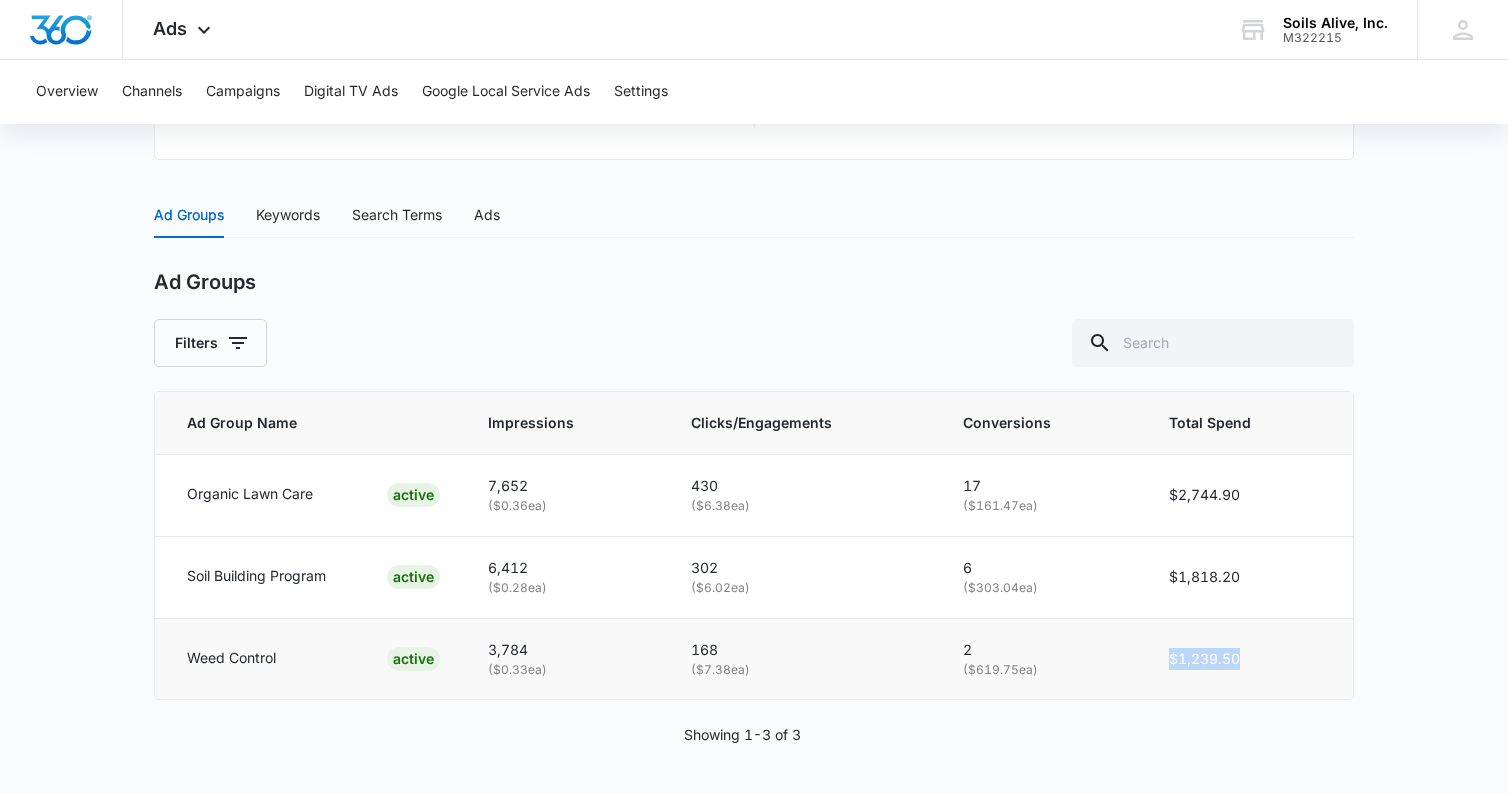 drag, startPoint x: 1250, startPoint y: 660, endPoint x: 1165, endPoint y: 659, distance: 85.00588 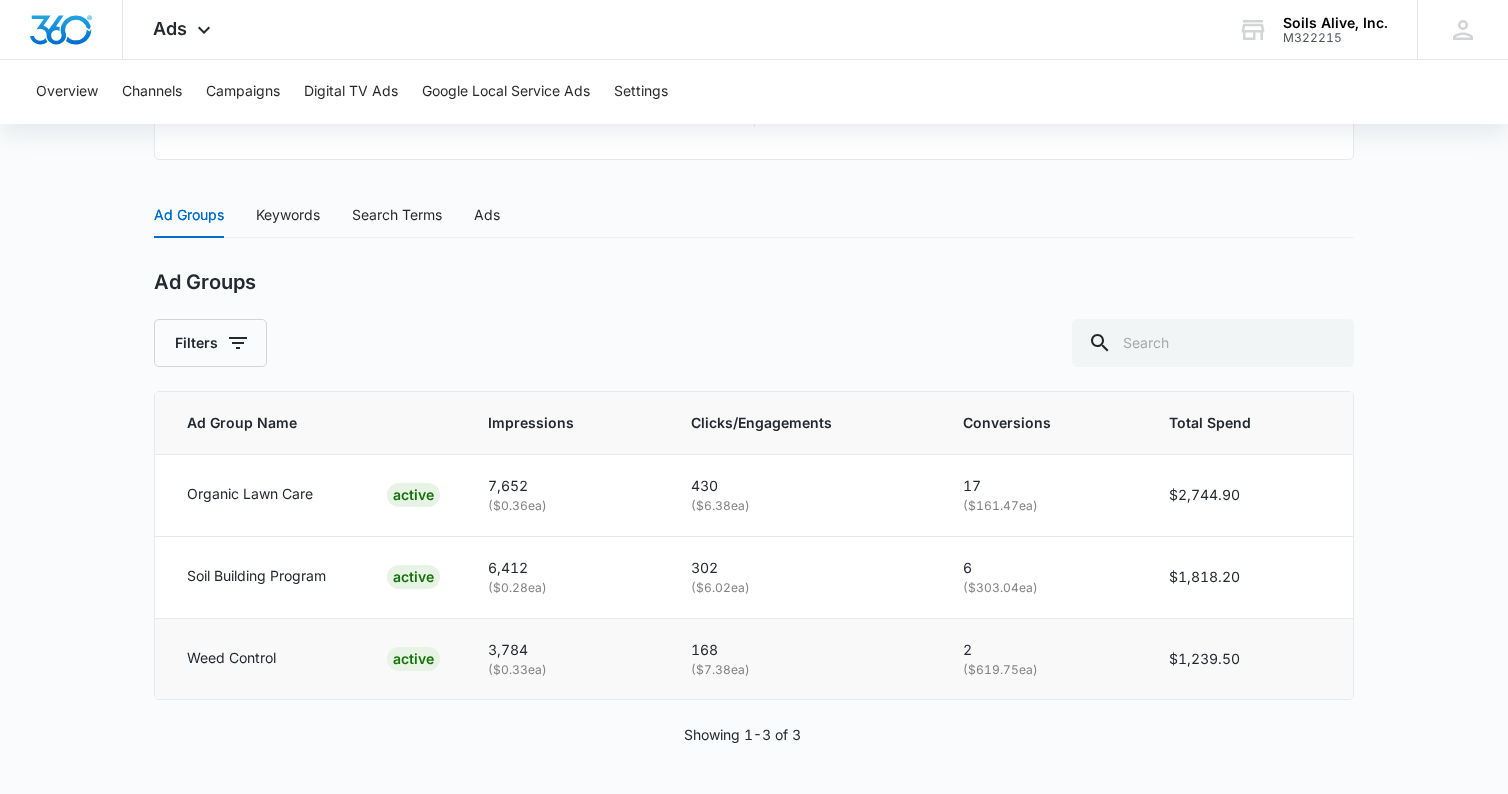 click on "ACTIVE" at bounding box center (413, 659) 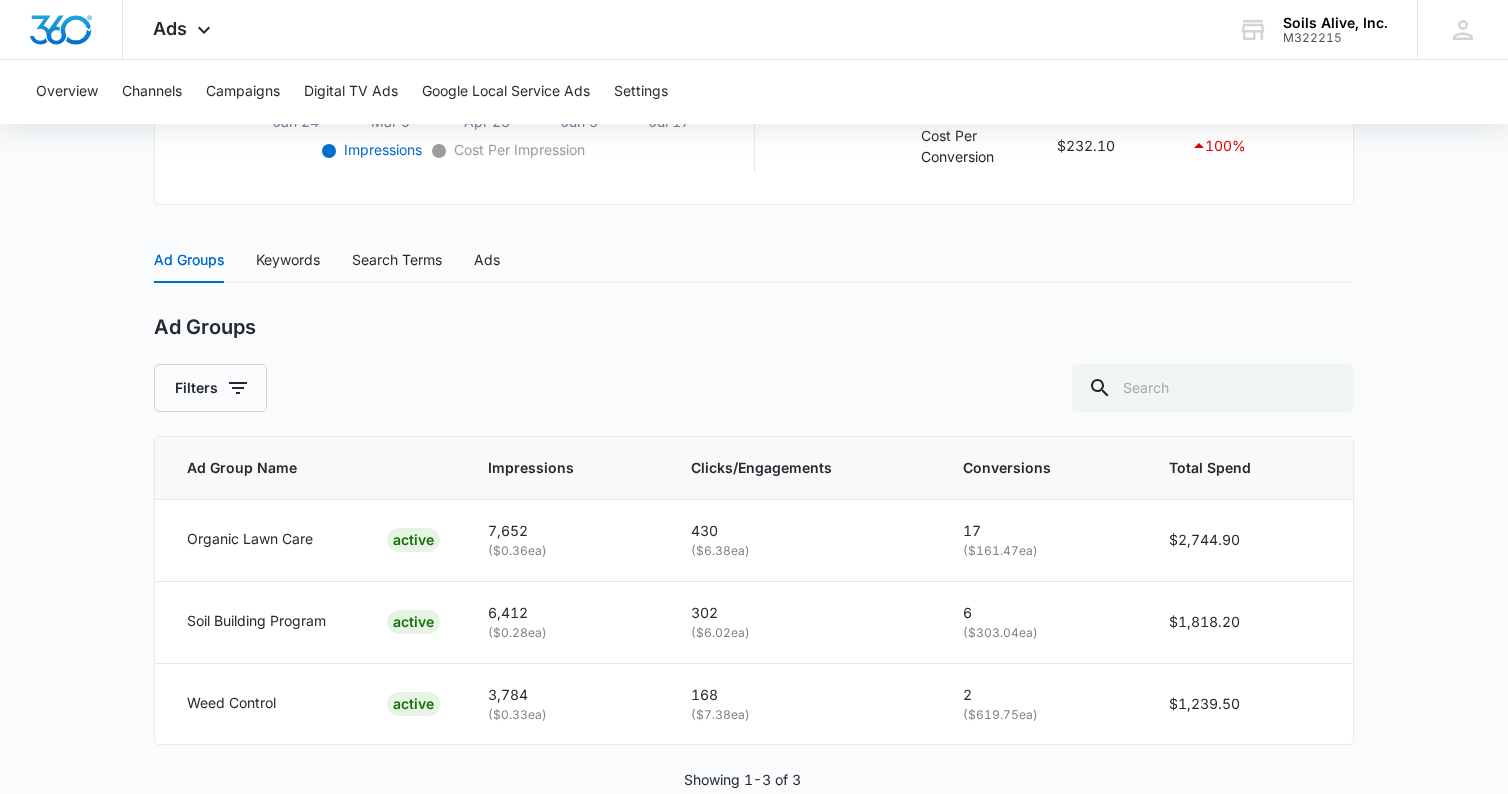 scroll, scrollTop: 764, scrollLeft: 0, axis: vertical 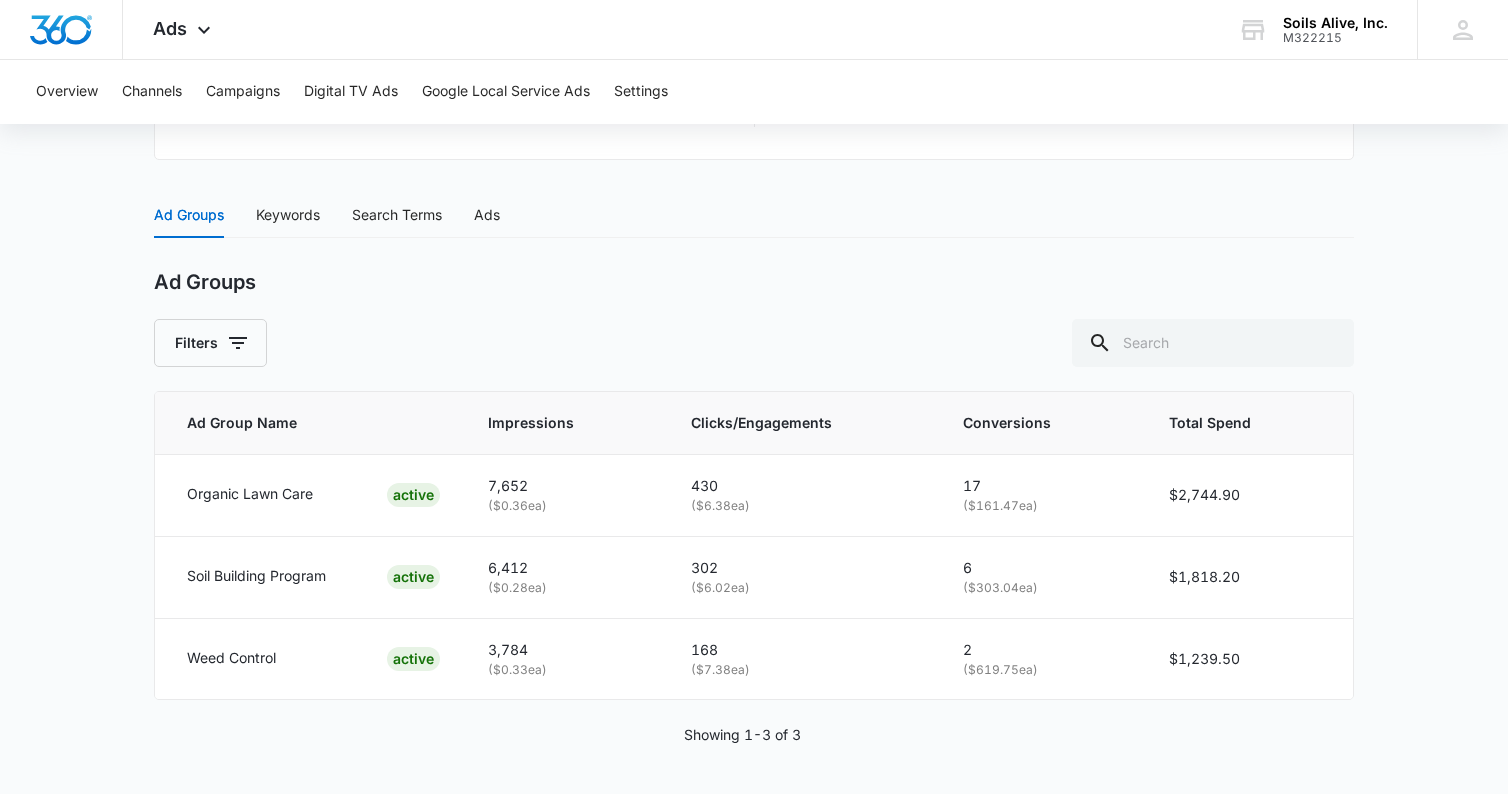 click on "Filters" at bounding box center (754, 343) 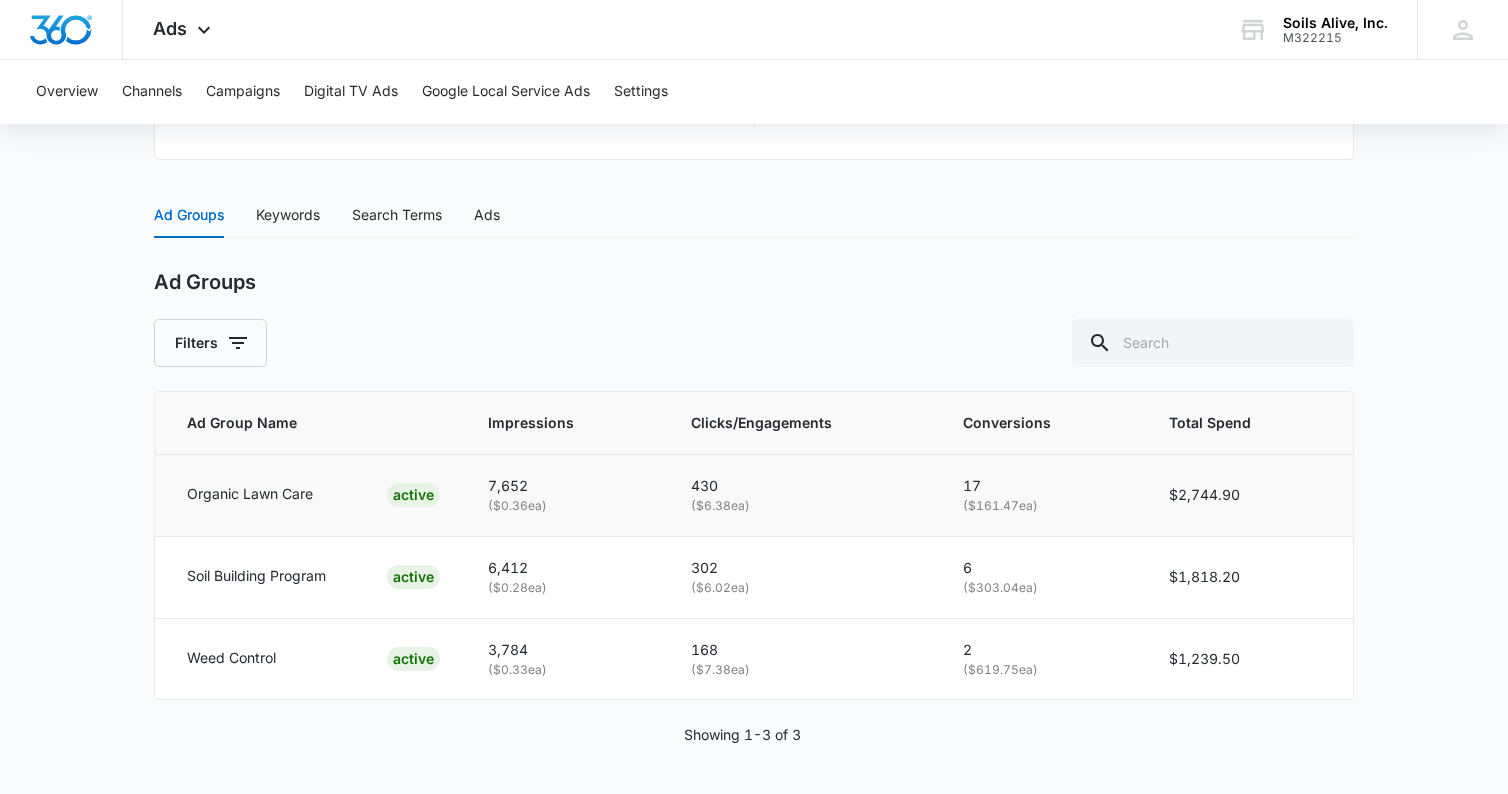 drag, startPoint x: 1041, startPoint y: 502, endPoint x: 991, endPoint y: 502, distance: 50 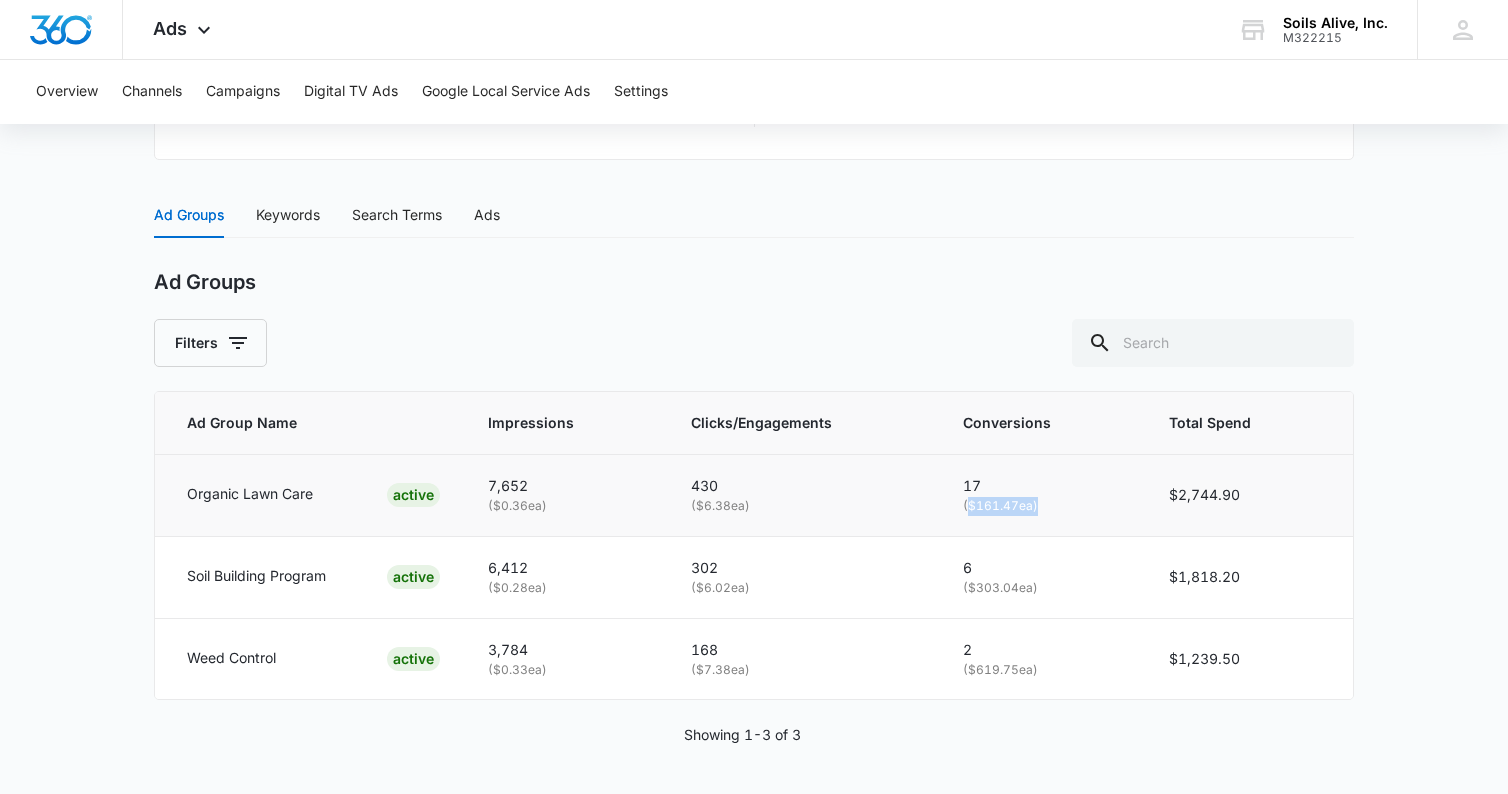 drag, startPoint x: 971, startPoint y: 505, endPoint x: 1040, endPoint y: 501, distance: 69.115845 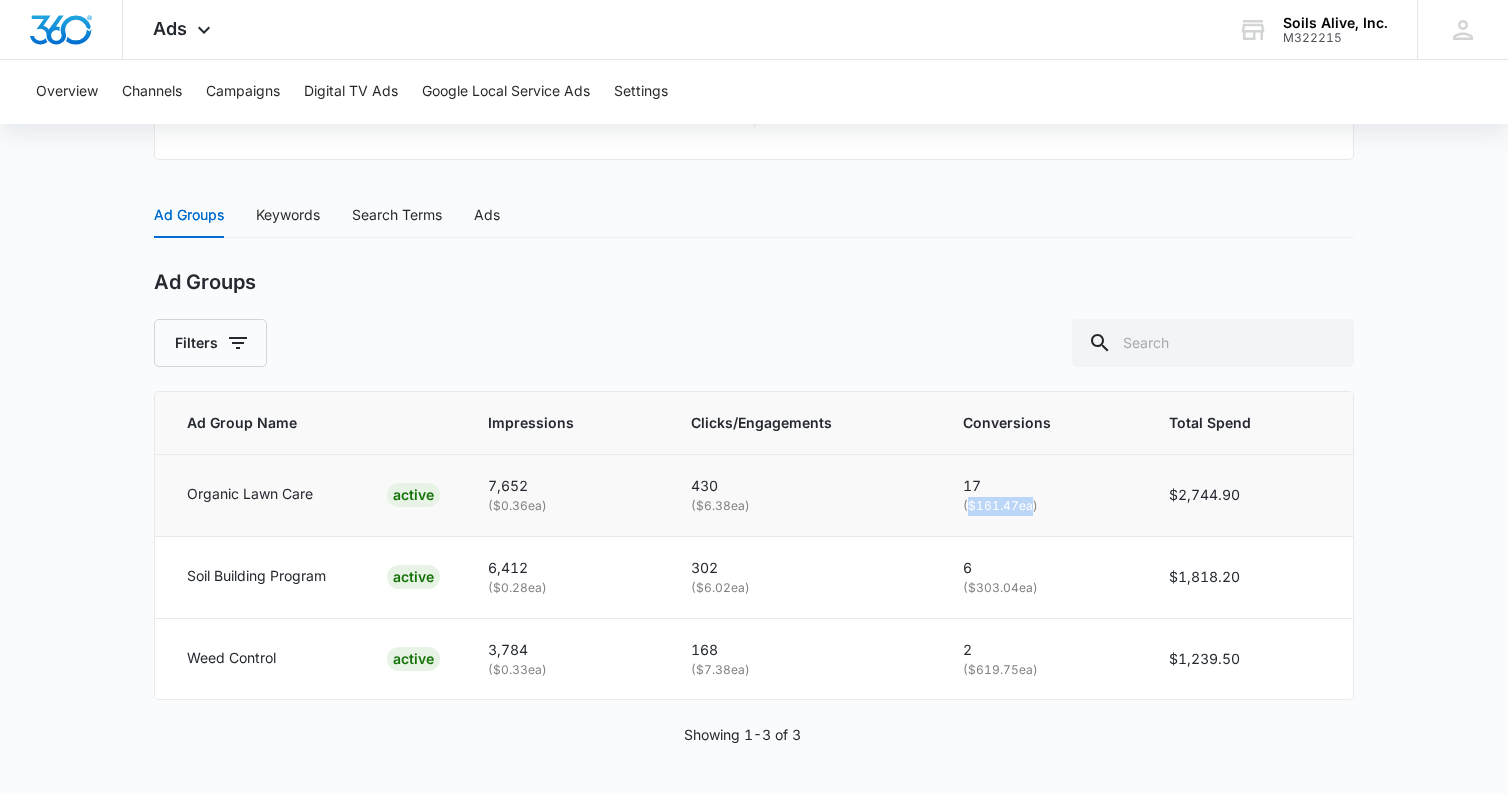 drag, startPoint x: 968, startPoint y: 504, endPoint x: 1034, endPoint y: 501, distance: 66.068146 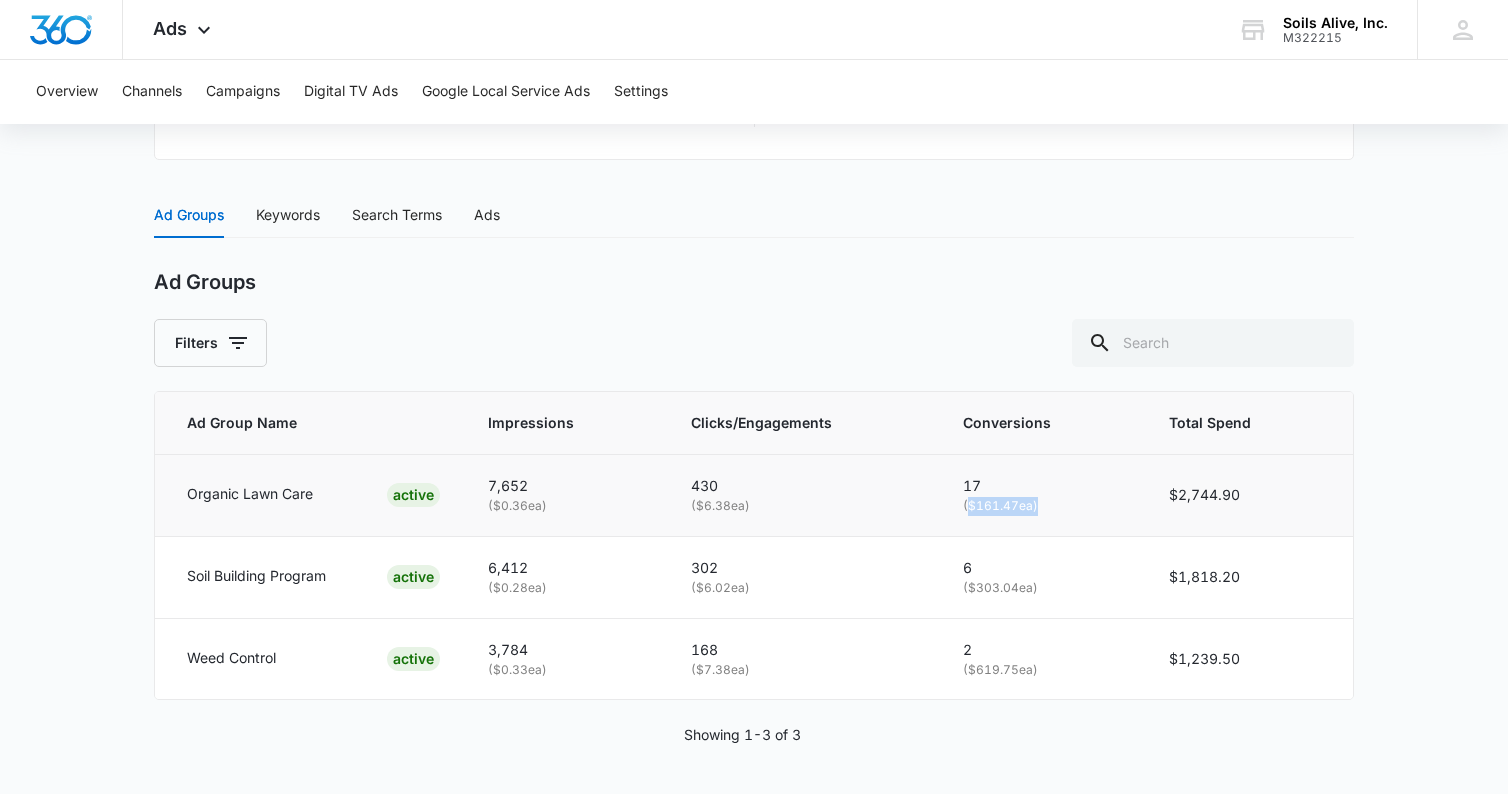 click on "( $161.47  ea)" at bounding box center [1042, 506] 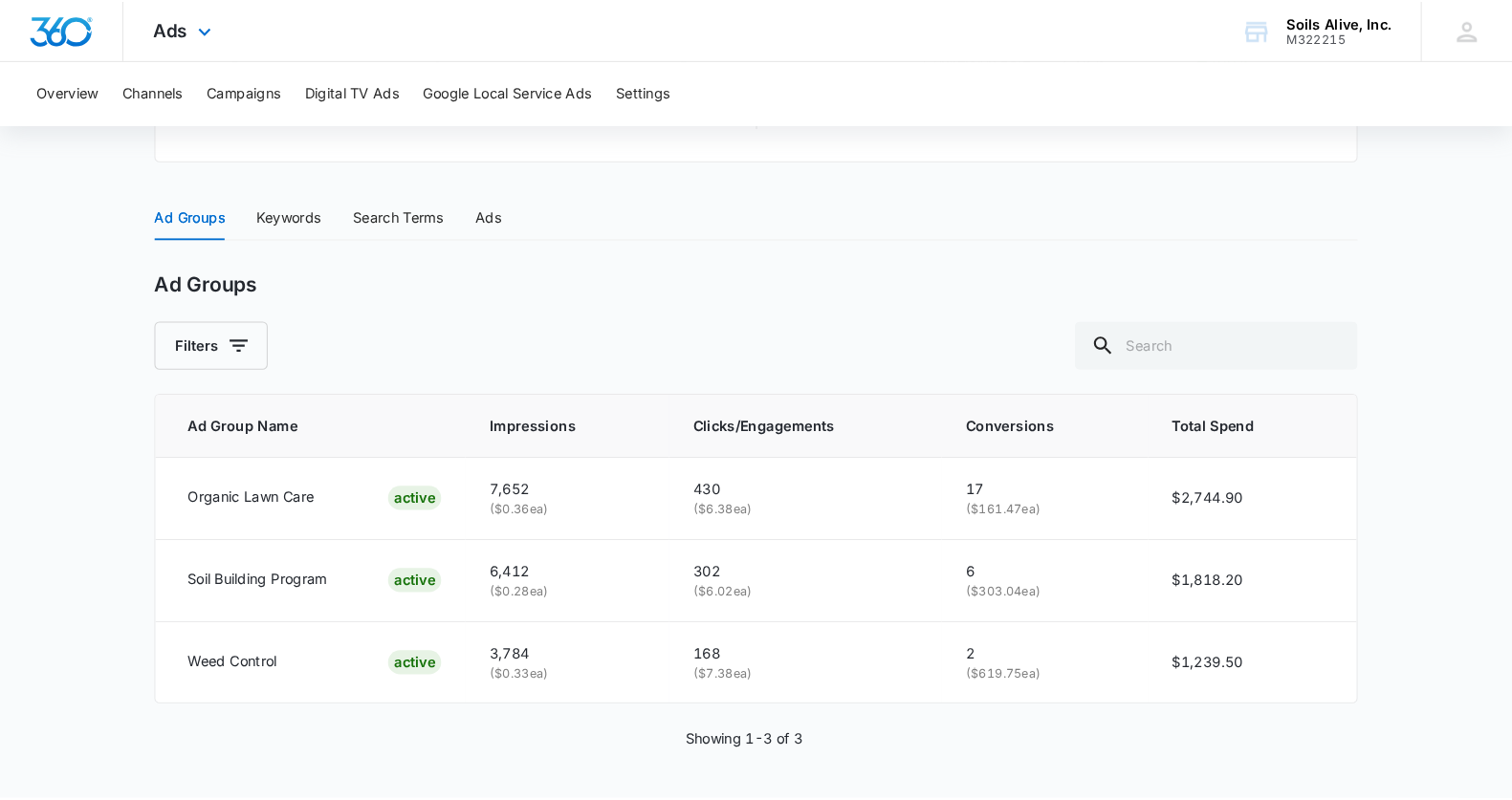 scroll, scrollTop: 689, scrollLeft: 0, axis: vertical 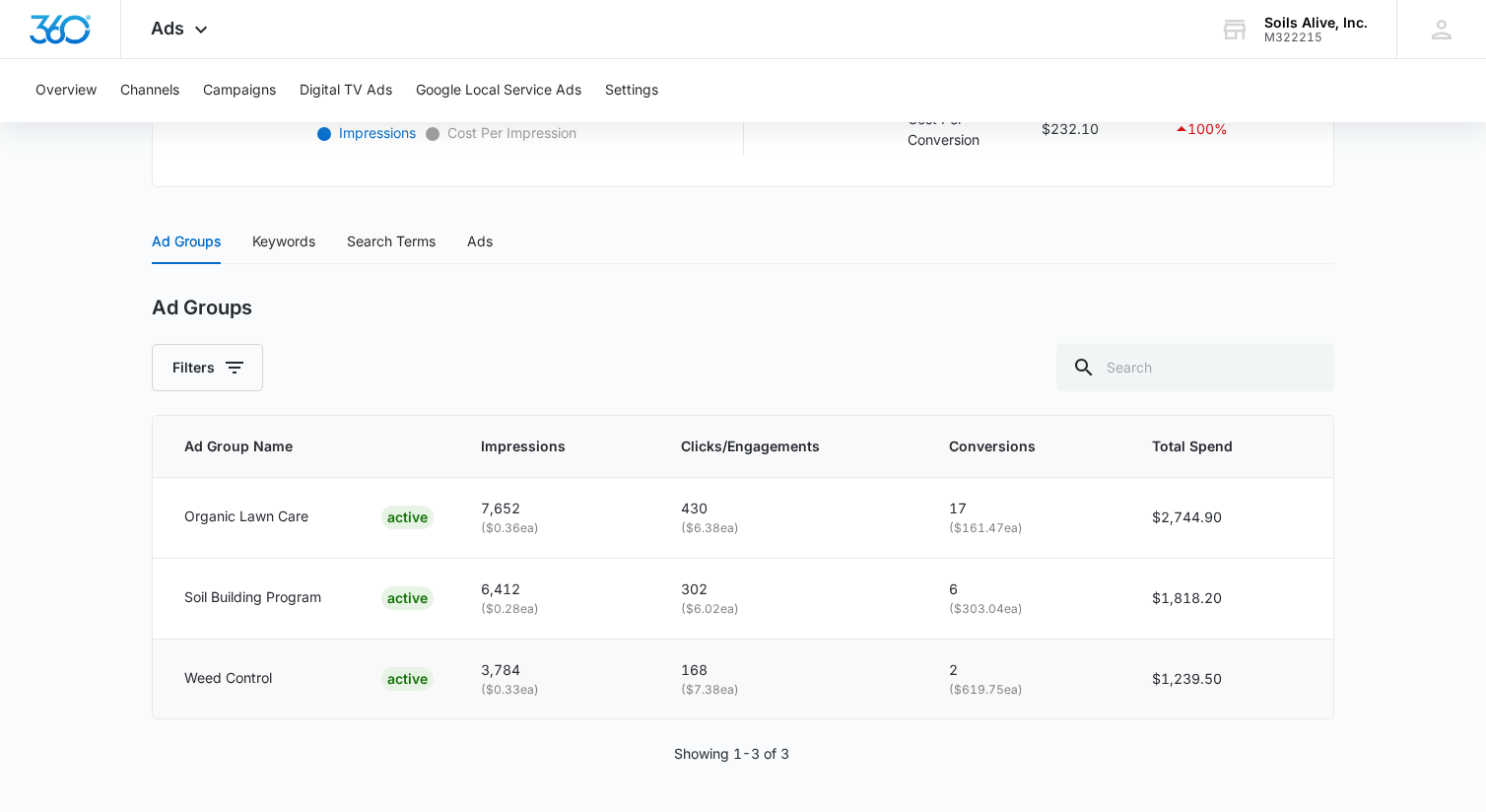 drag, startPoint x: 1227, startPoint y: 679, endPoint x: 1143, endPoint y: 678, distance: 84.00595 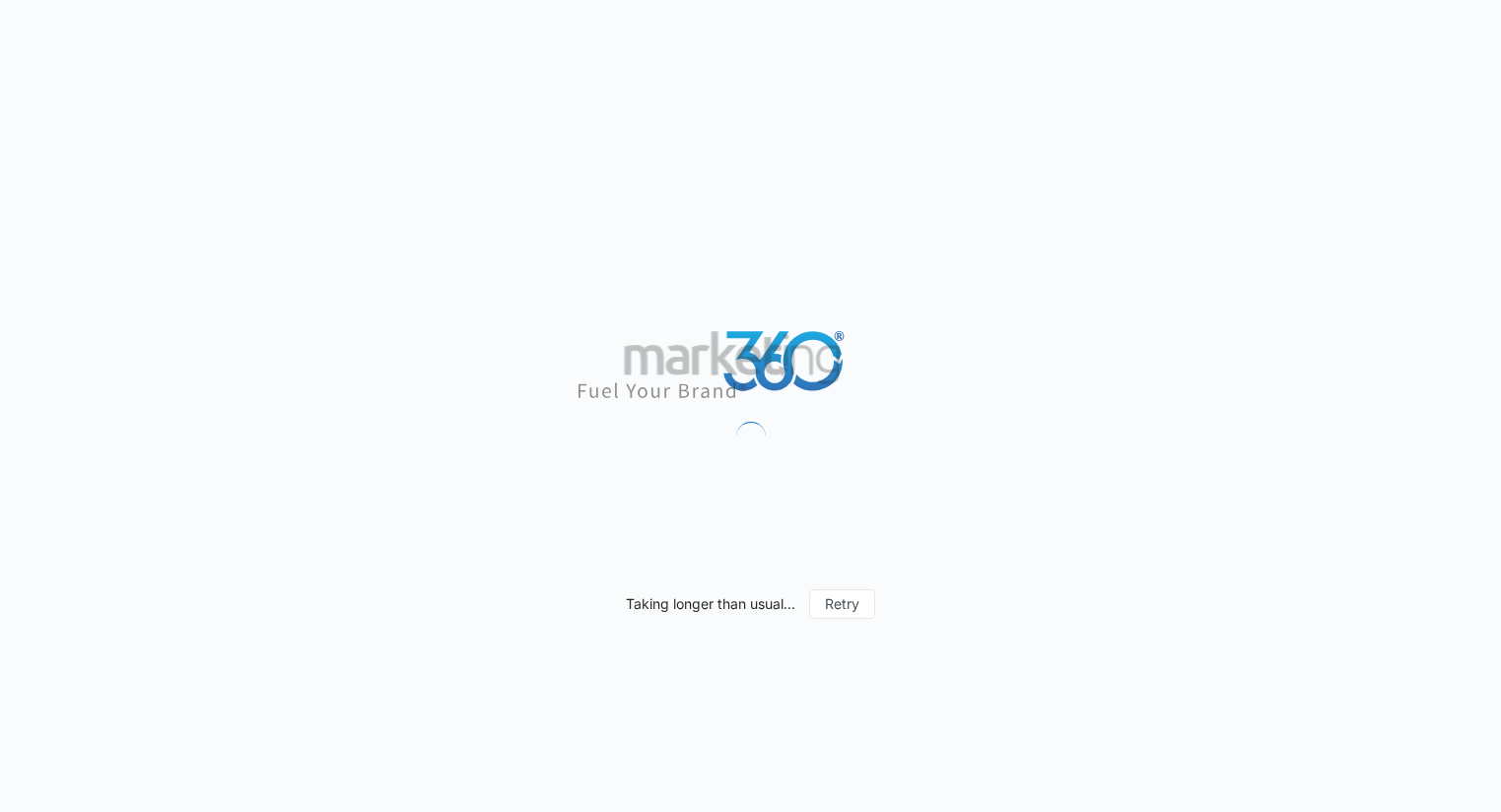 scroll, scrollTop: 0, scrollLeft: 0, axis: both 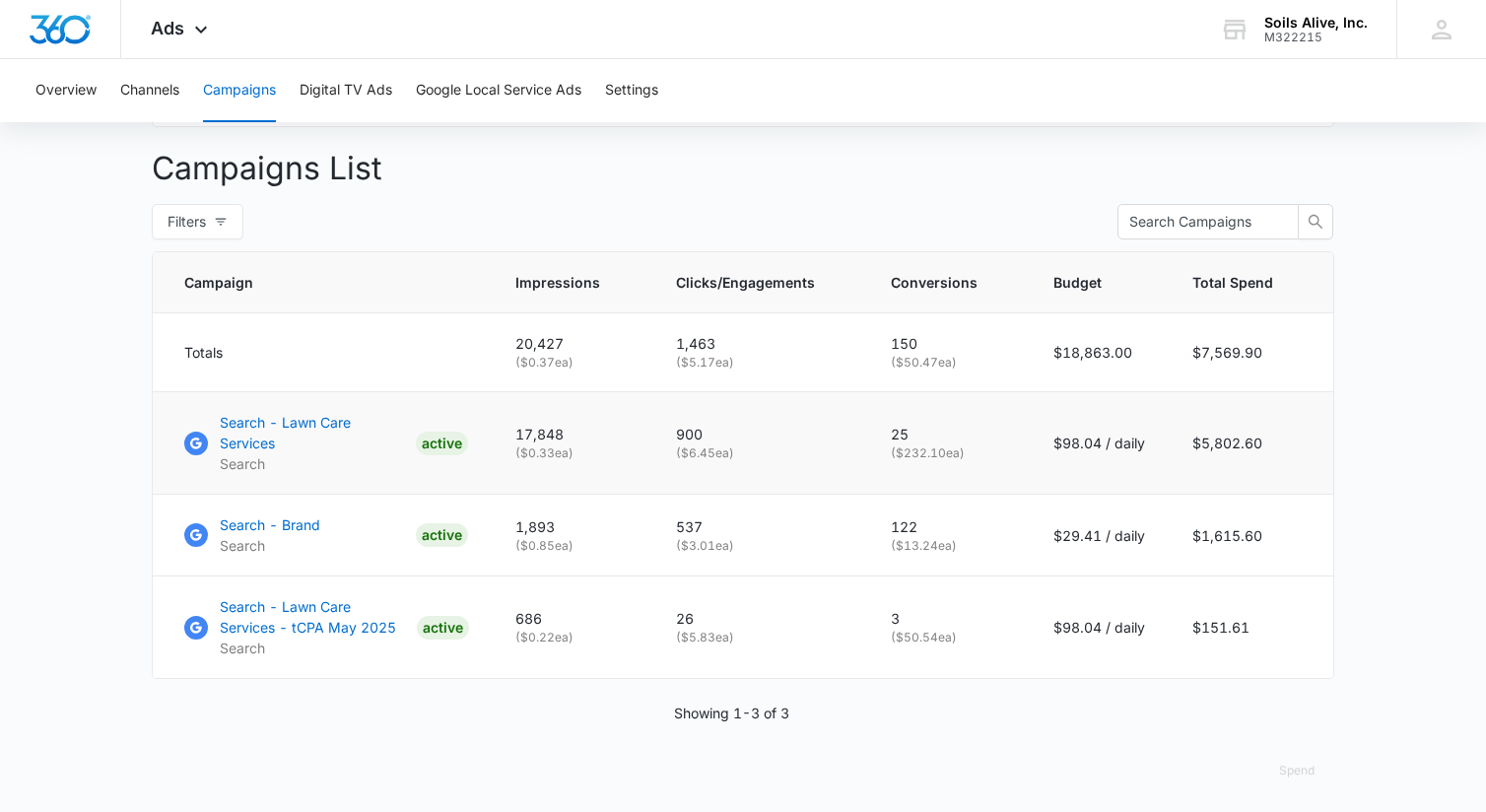 drag, startPoint x: 1059, startPoint y: 450, endPoint x: 1162, endPoint y: 440, distance: 103.4843 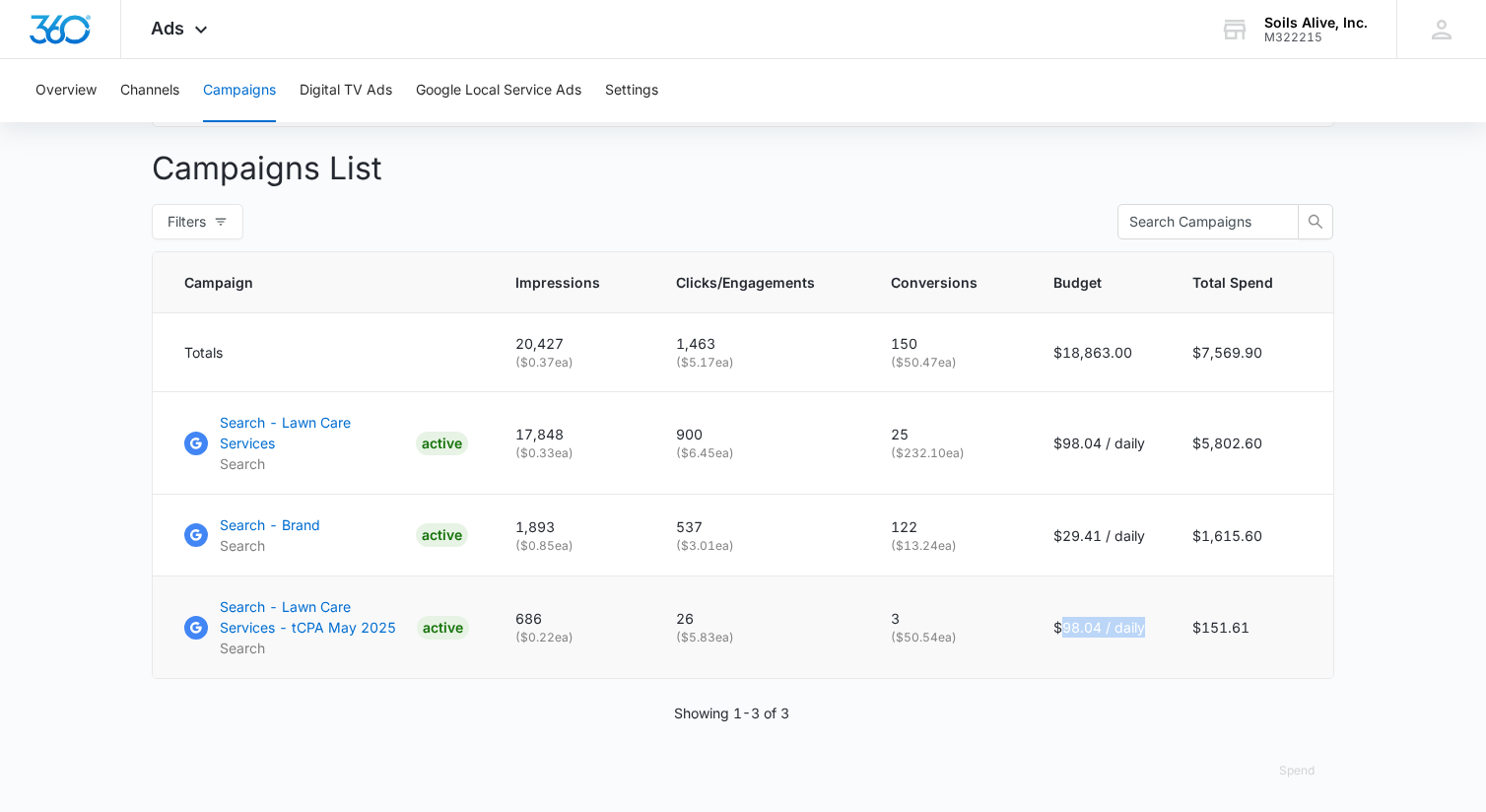 drag, startPoint x: 1062, startPoint y: 617, endPoint x: 1140, endPoint y: 609, distance: 78.40918 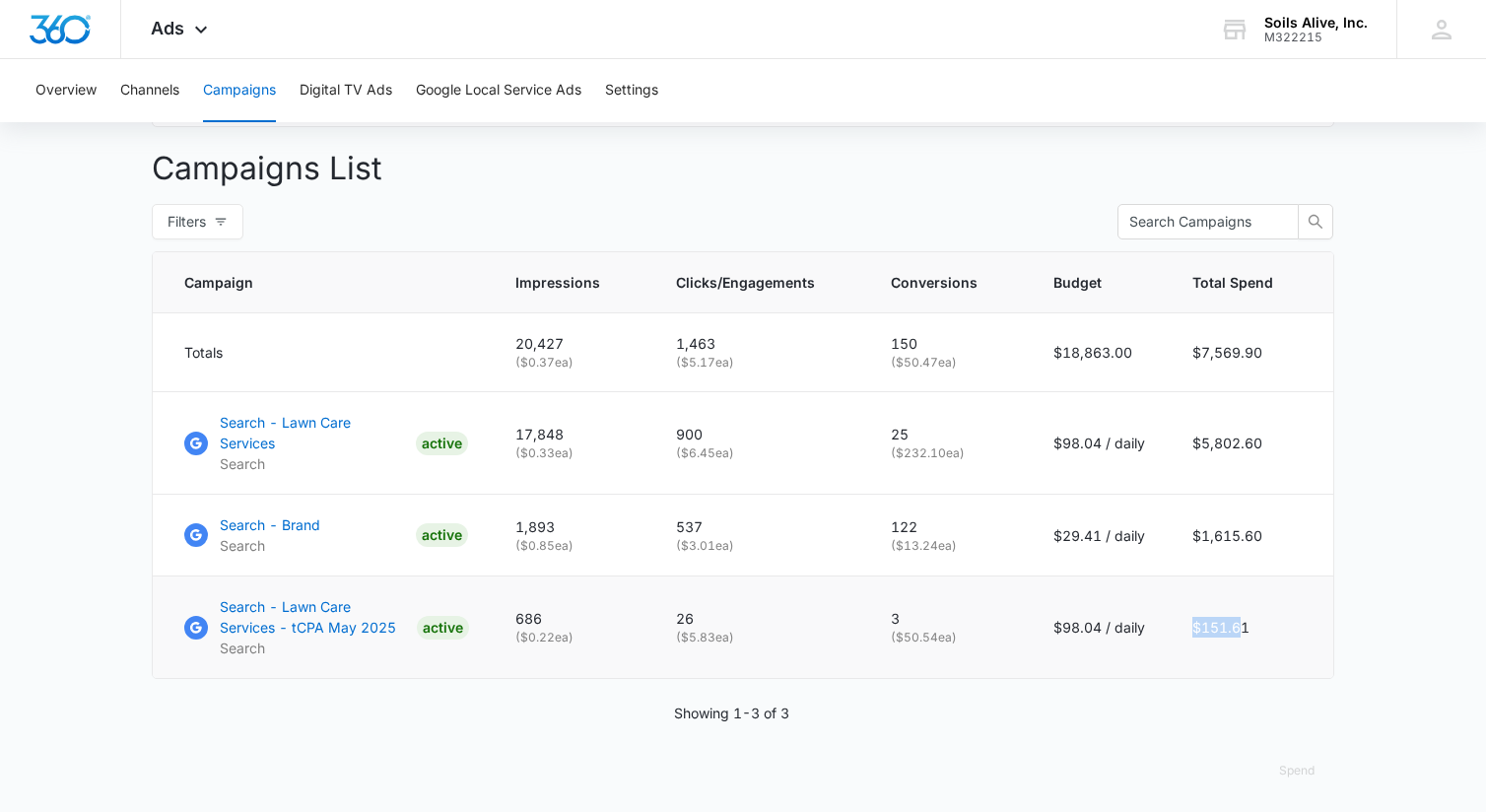 drag, startPoint x: 1244, startPoint y: 622, endPoint x: 1192, endPoint y: 616, distance: 52.34501 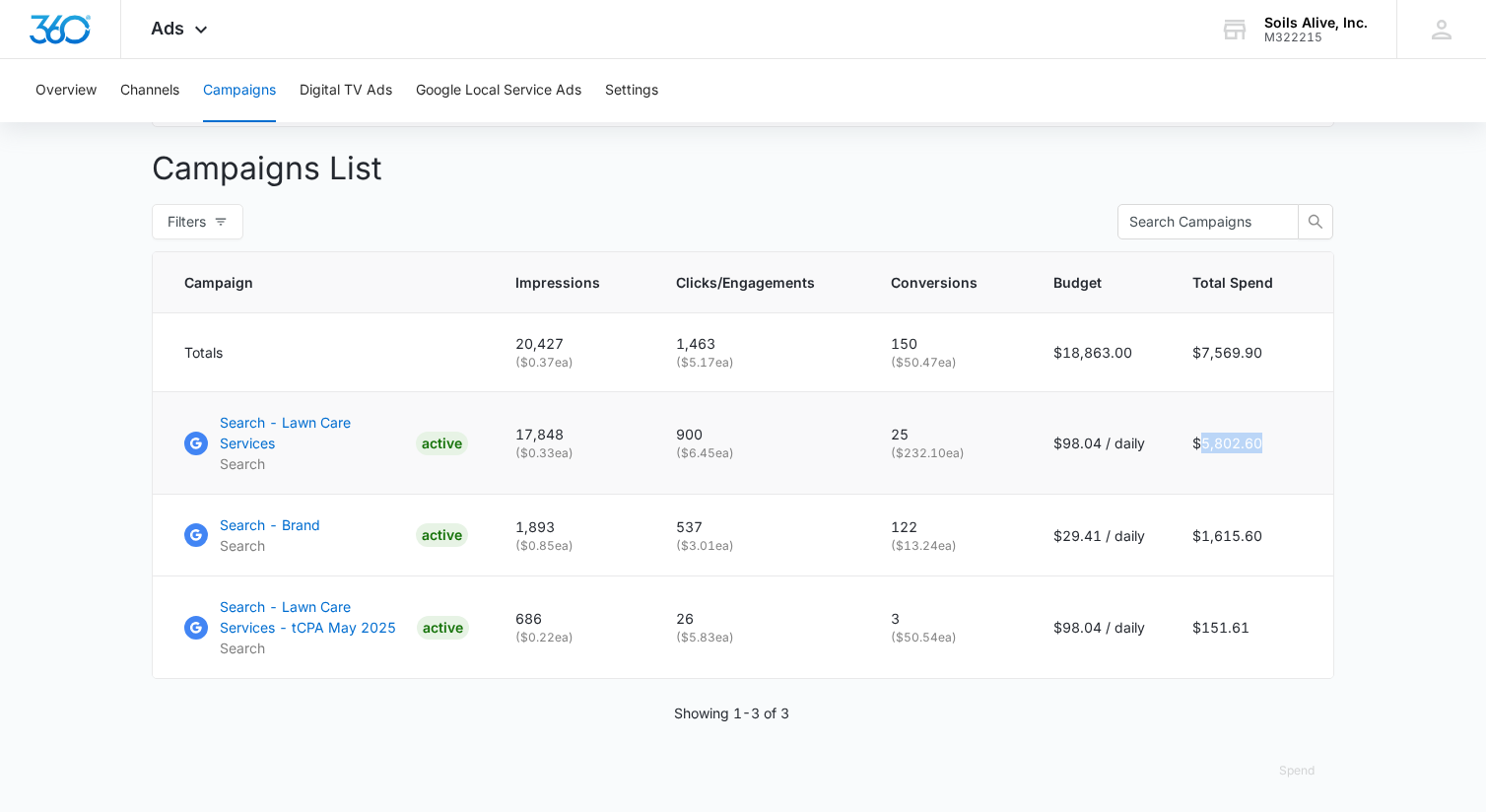 drag, startPoint x: 1263, startPoint y: 455, endPoint x: 1203, endPoint y: 450, distance: 60.207973 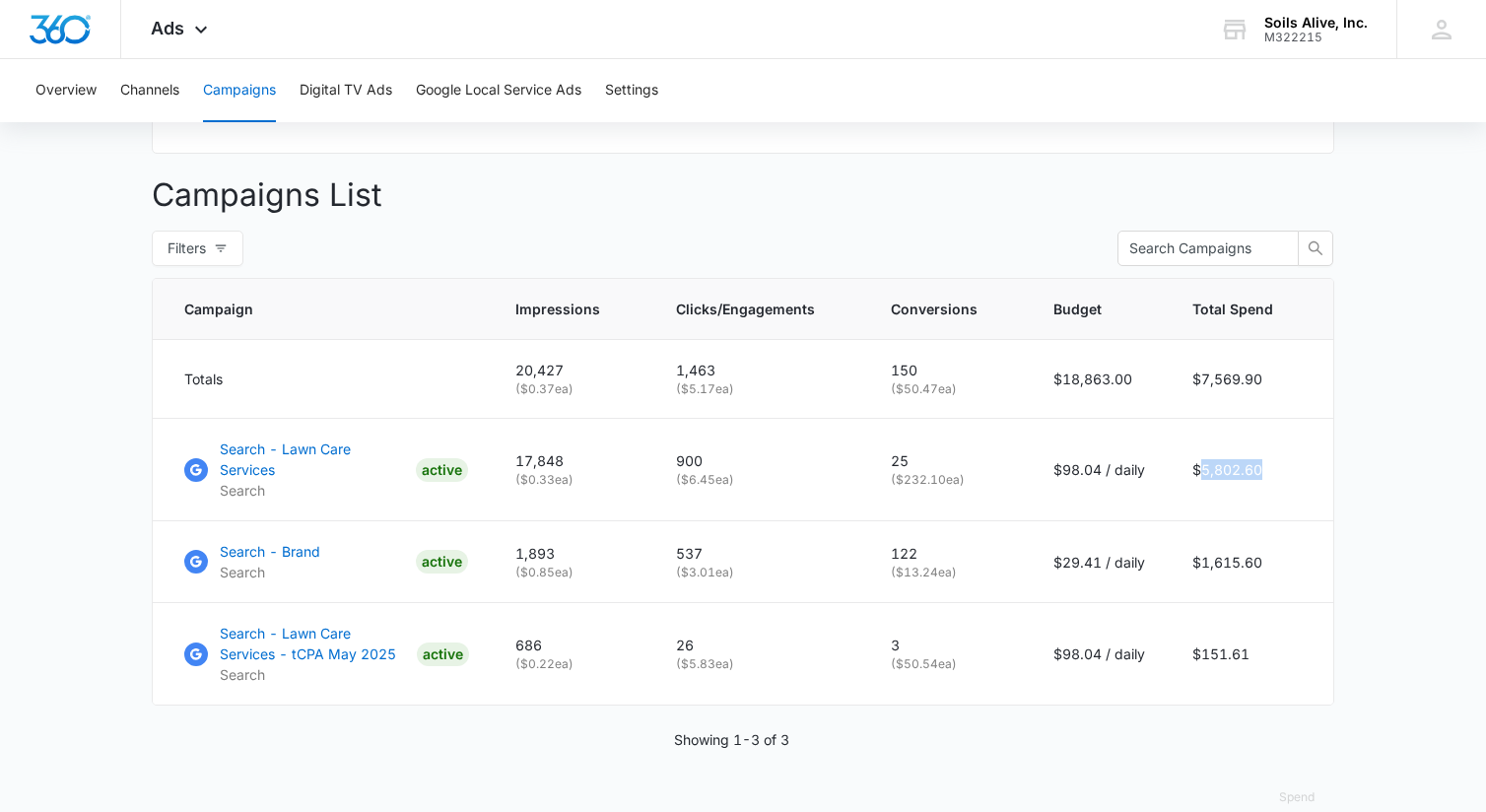 scroll, scrollTop: 710, scrollLeft: 0, axis: vertical 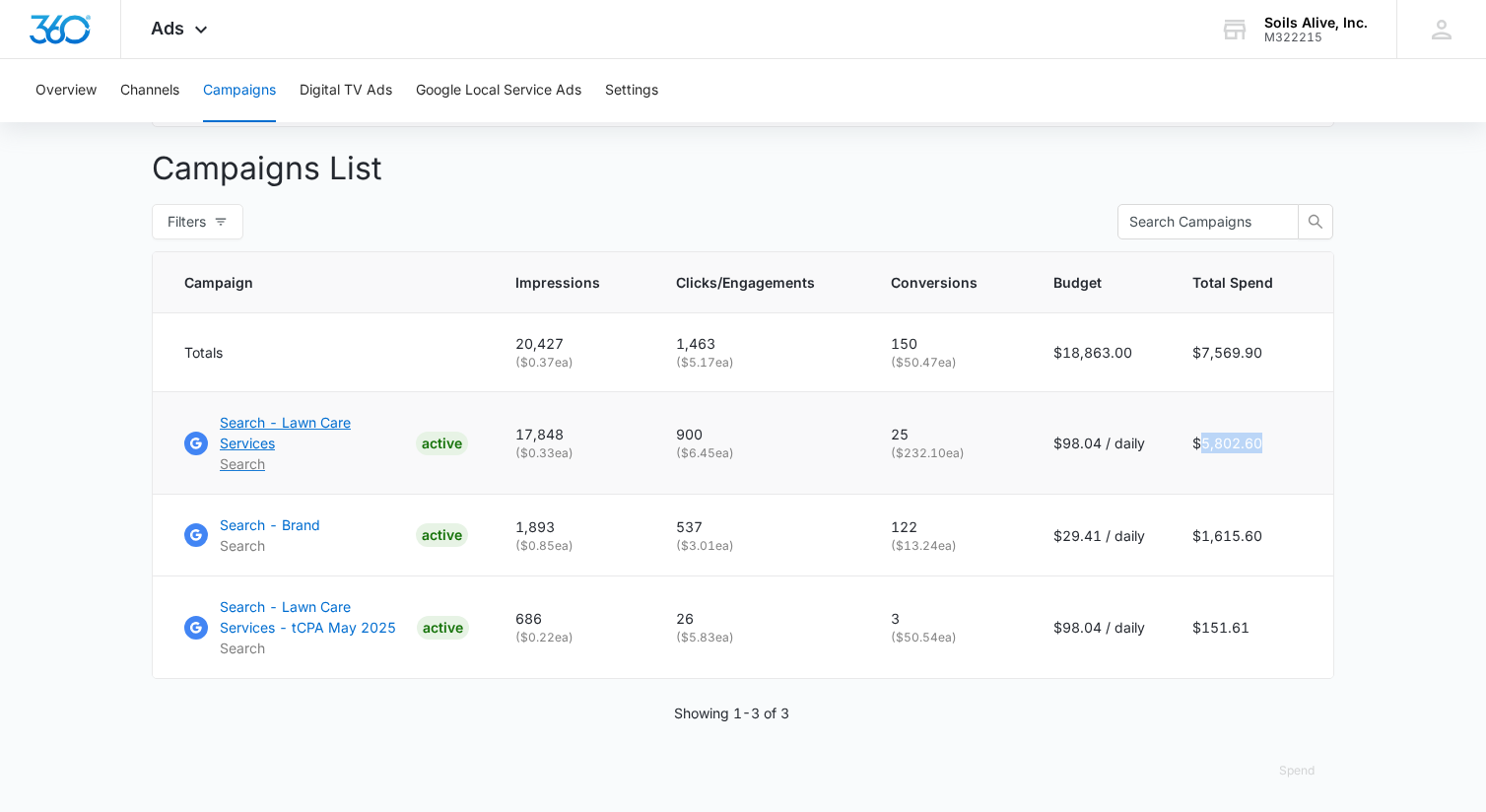 click on "Search - Lawn Care Services" at bounding box center [313, 433] 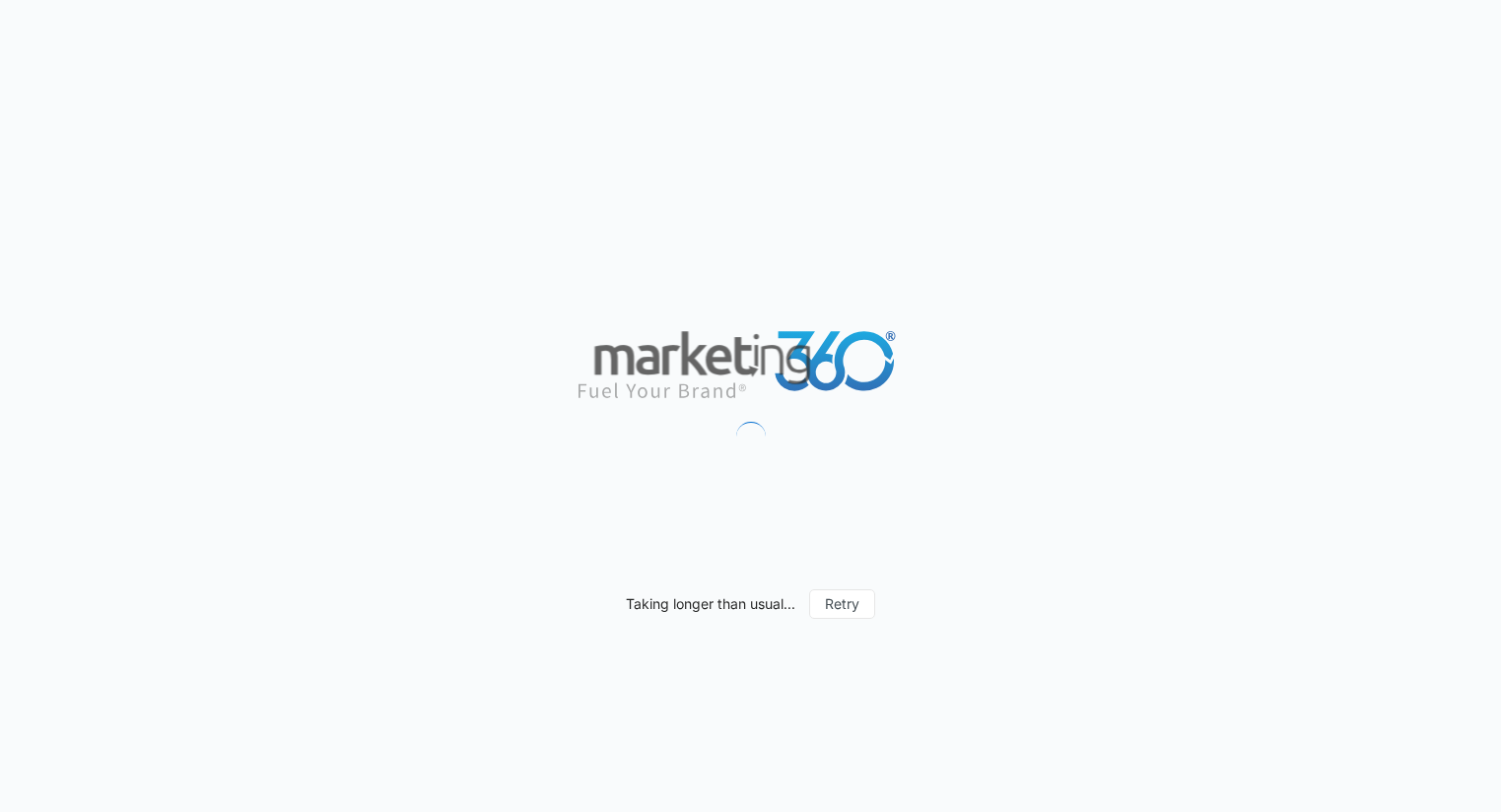 scroll, scrollTop: 0, scrollLeft: 0, axis: both 